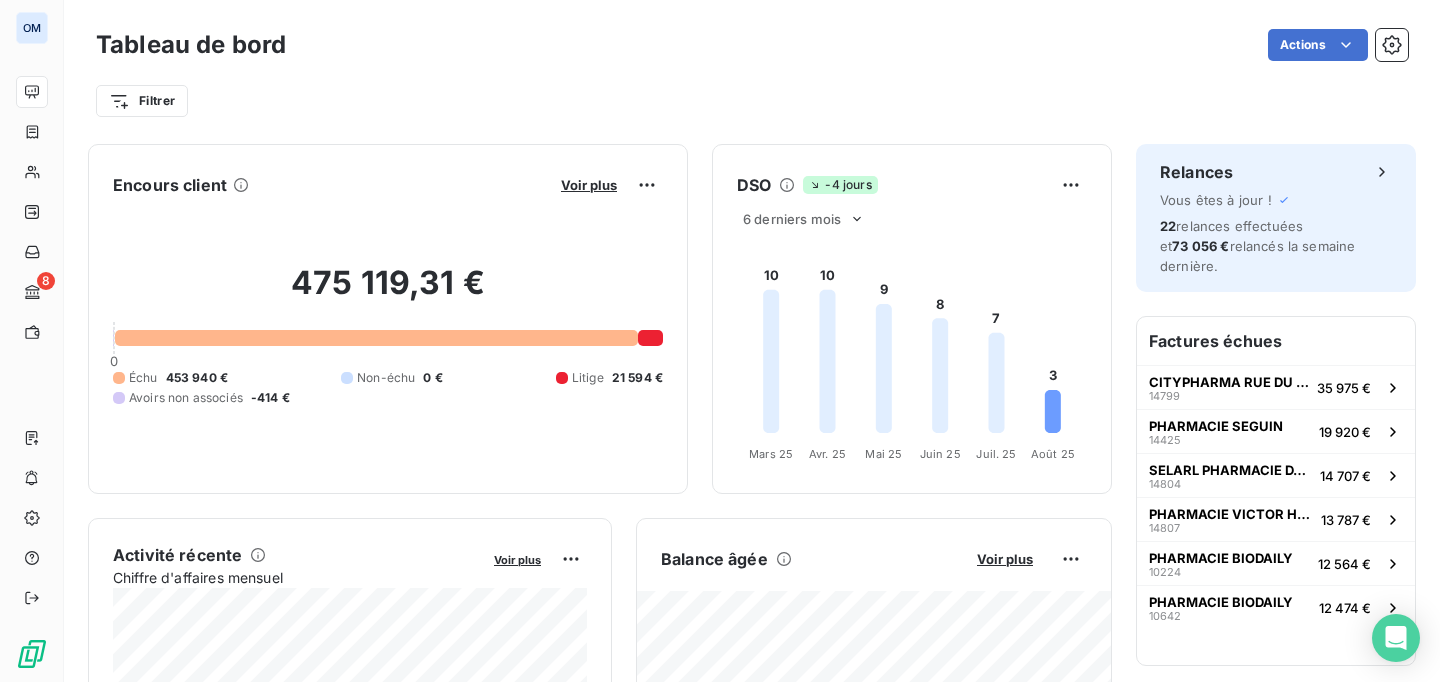 scroll, scrollTop: 0, scrollLeft: 0, axis: both 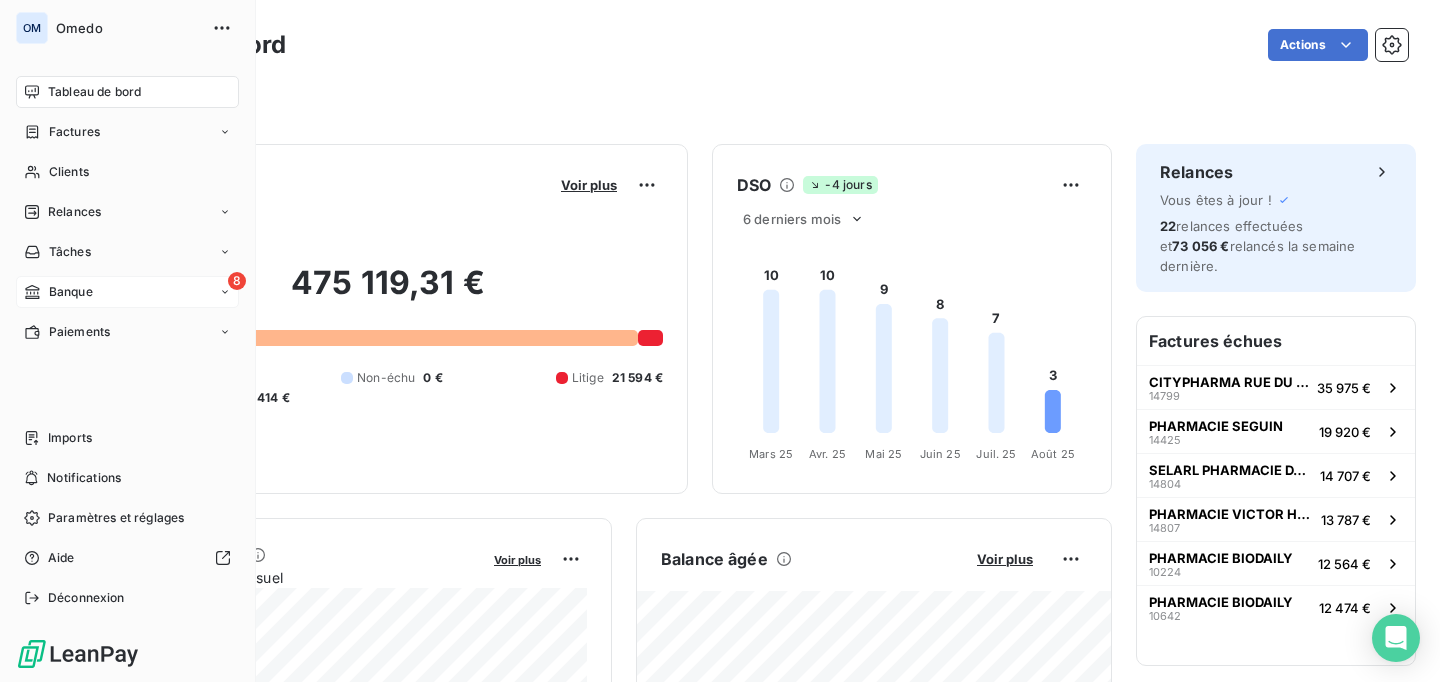 click 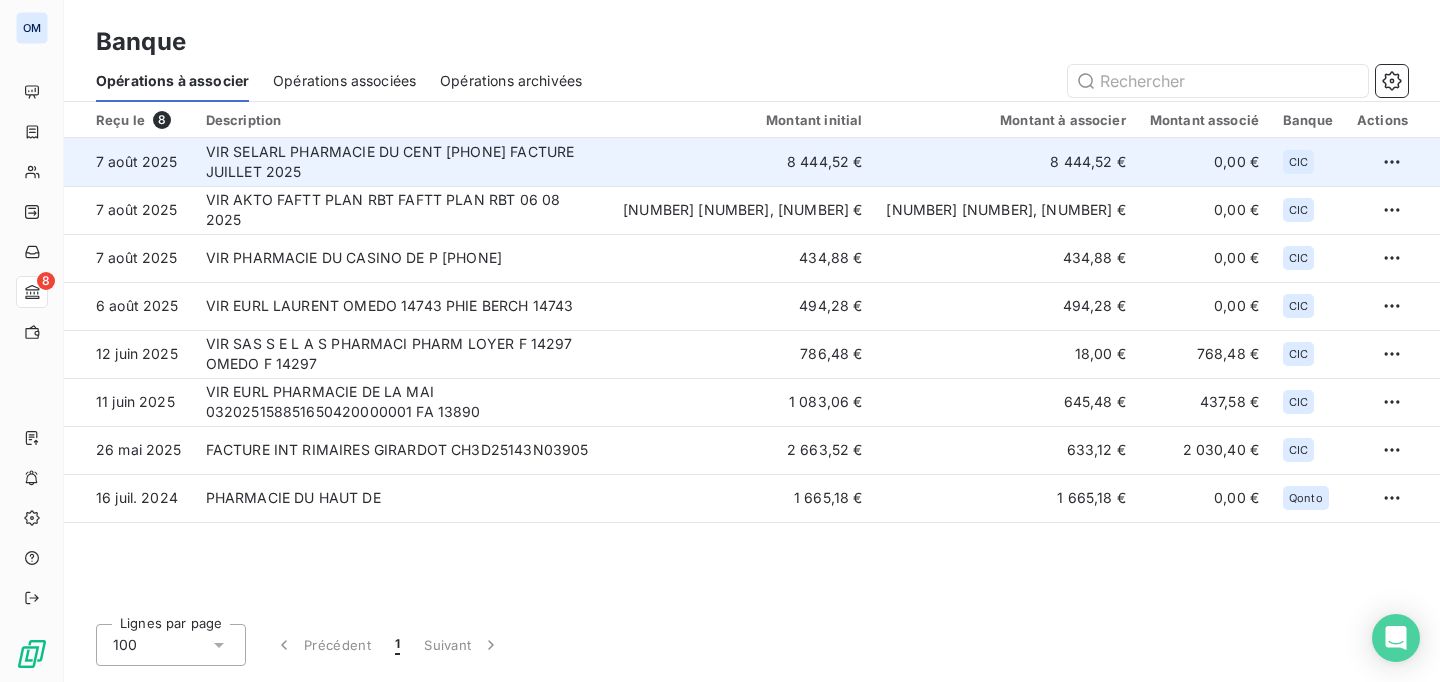 click on "VIR SELARL PHARMACIE DU CENT [PHONE] FACTURE JUILLET 2025" at bounding box center [402, 162] 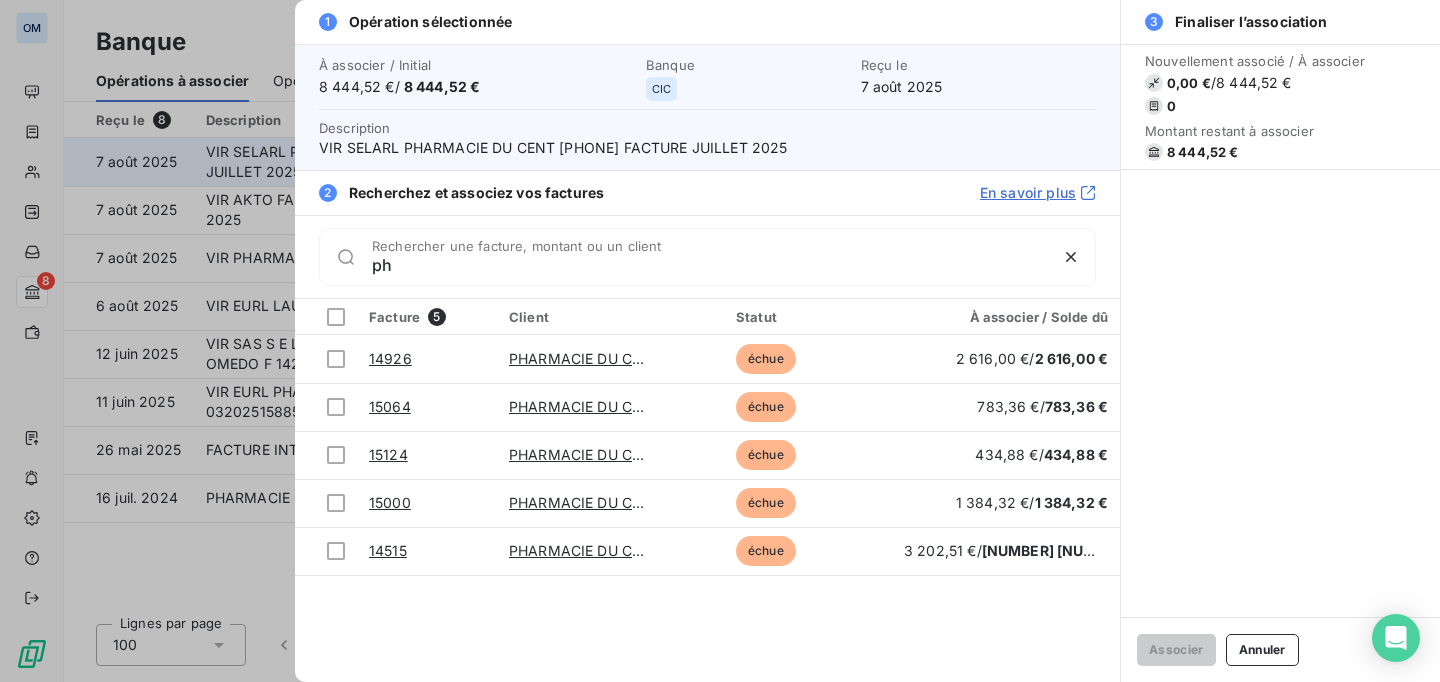 type on "p" 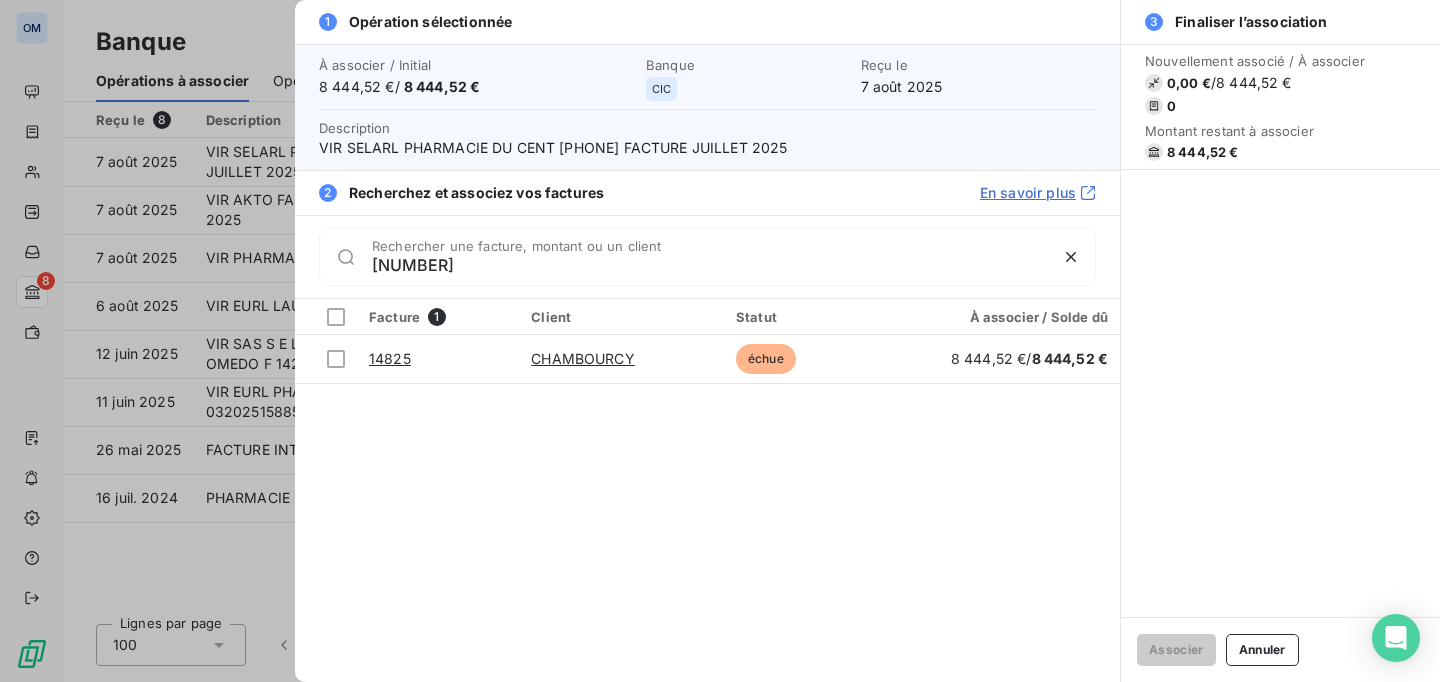 type on "[NUMBER]" 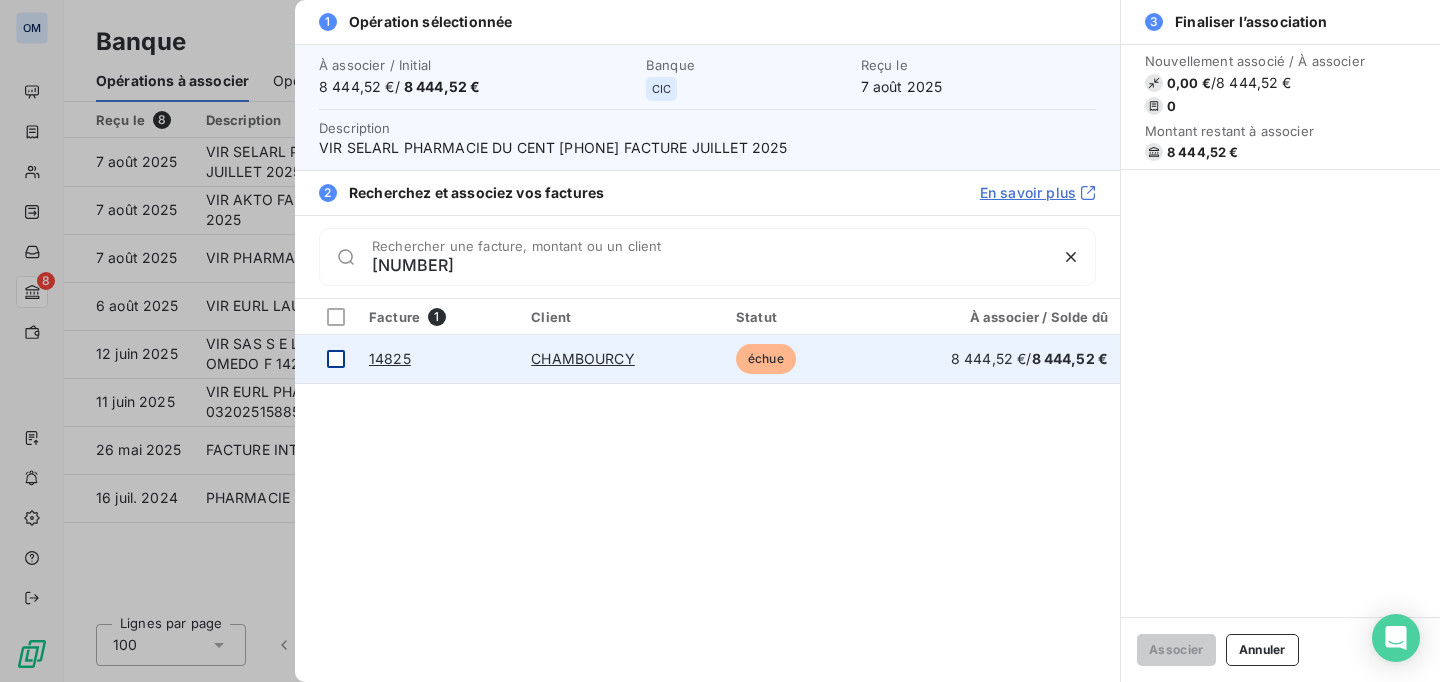 click at bounding box center [336, 359] 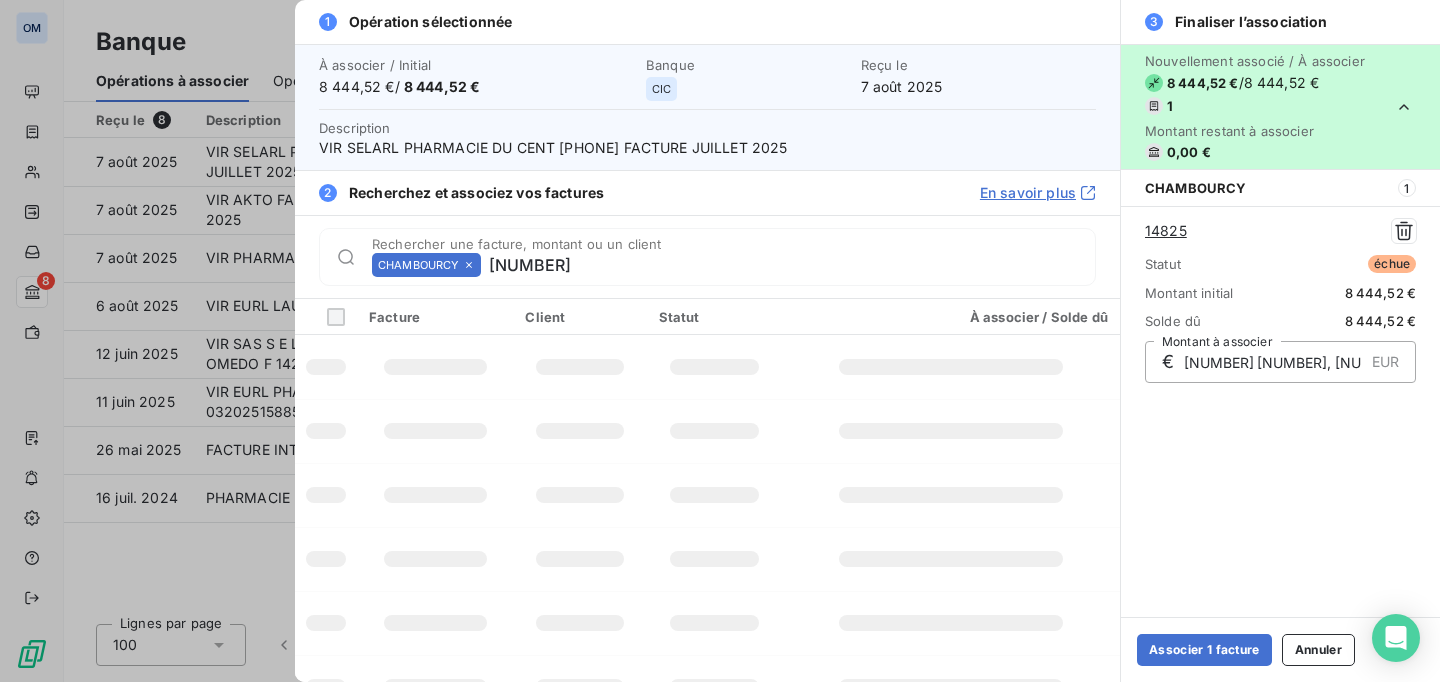 type 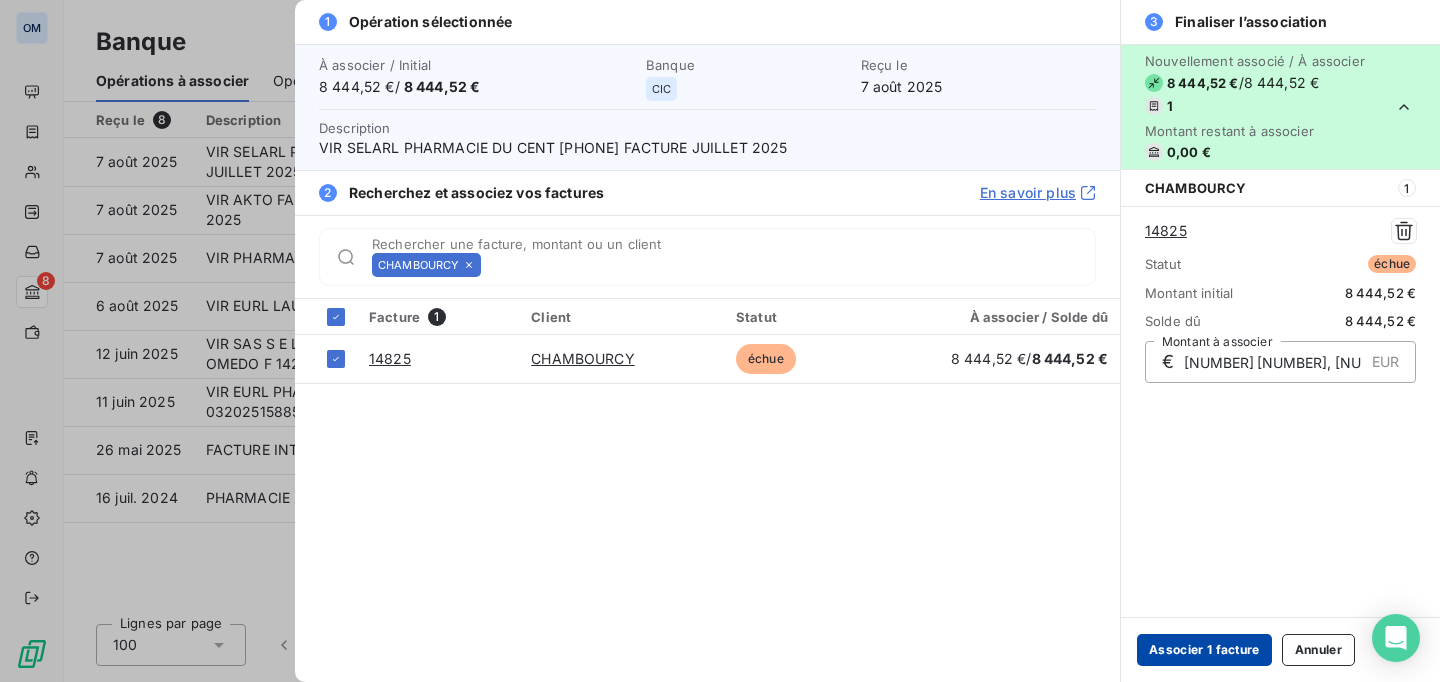 click on "Associer 1 facture" at bounding box center (1204, 650) 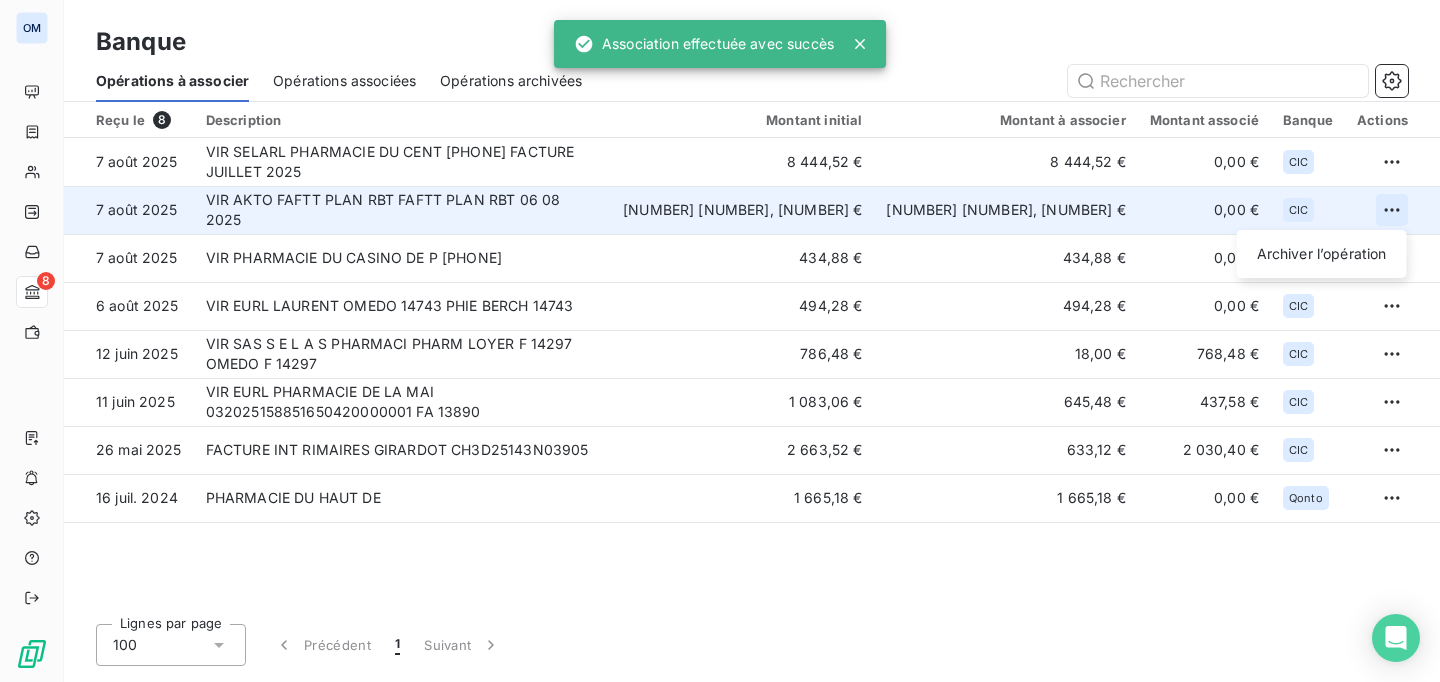 click on "OM 8 Banque Opérations à associer Opérations associées Opérations archivées Reçu le 8 Description Montant initial Montant à associer Montant associé Banque Actions 7 août 2025 VIR SELARL PHARMACIE DU CENT [PHONE] FACTURE JUILLET 2025 8 [NUMBER], [NUMBER] € 8 [NUMBER], [NUMBER] € 0,00 € CIC 7 août 2025 VIR AKTO FAFTT PLAN RBT FAFTT PLAN RBT 06 08 2025 2 [NUMBER], [NUMBER] € 2 [NUMBER], [NUMBER] € 0,00 € CIC Archiver l’opération 7 août 2025 VIR PHARMACIE DU CASINO DE P [PHONE] 434,88 € 434,88 € 0,00 € CIC 6 août 2025 VIR EURL LAURENT OMEDO [NUMBER] PHIE BERCH [NUMBER] 494,28 € 494,28 € 0,00 € CIC 12 juin 2025 VIR SAS S E L A S PHARMACI PHARM LOYER F [NUMBER] OMEDO F [NUMBER] 786,48 € 18,00 € 768,48 € CIC 11 juin 2025 VIR EURL PHARMACIE DE LA MAI 032025[NUMBER] FA [NUMBER] 1 [NUMBER], [NUMBER] € 645,48 € 437,58 € CIC 26 mai 2025 FACTURE INT RIMAIRES GIRARDOT CH[NUMBER]25[NUMBER]N03905 2 [NUMBER], [NUMBER] € 633,12 € 2 [NUMBER], [NUMBER] € CIC 16 juil. 2024 PHARMACIE DU HAUT DE" at bounding box center (720, 341) 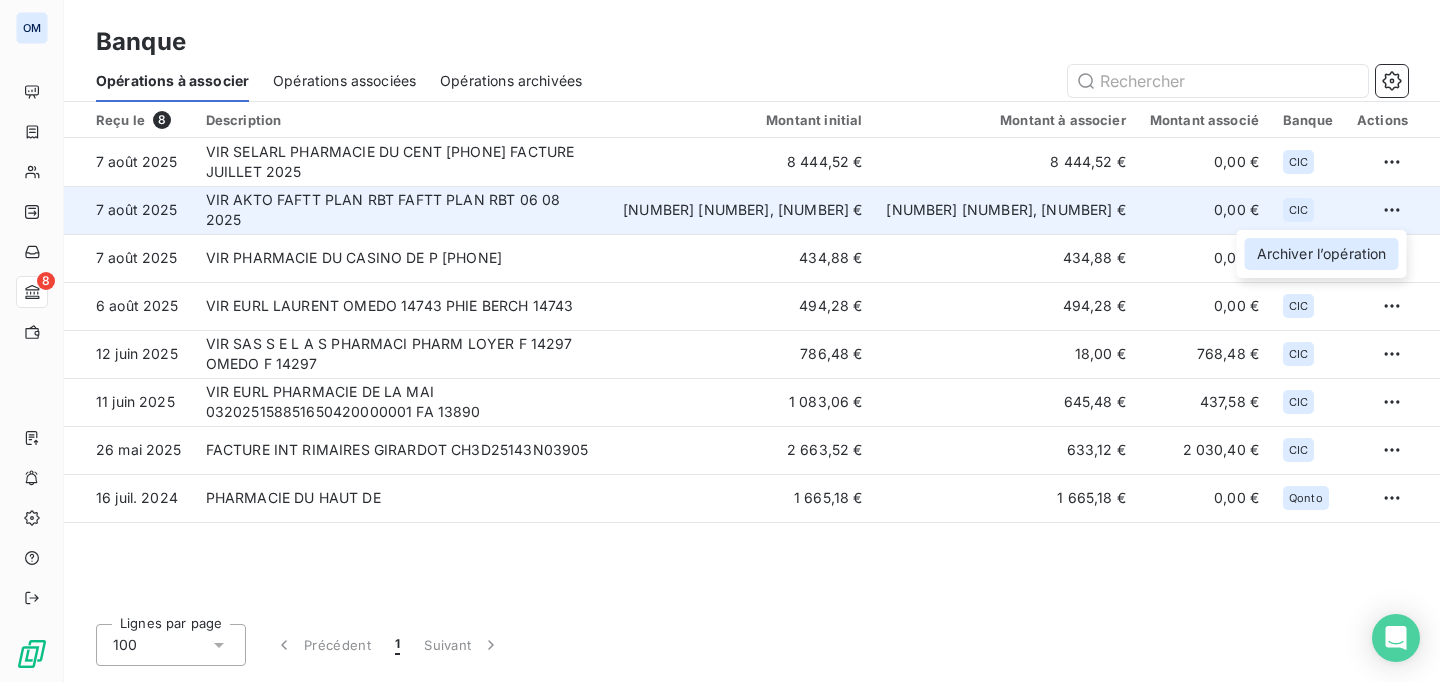 click on "Archiver l’opération" at bounding box center (1322, 254) 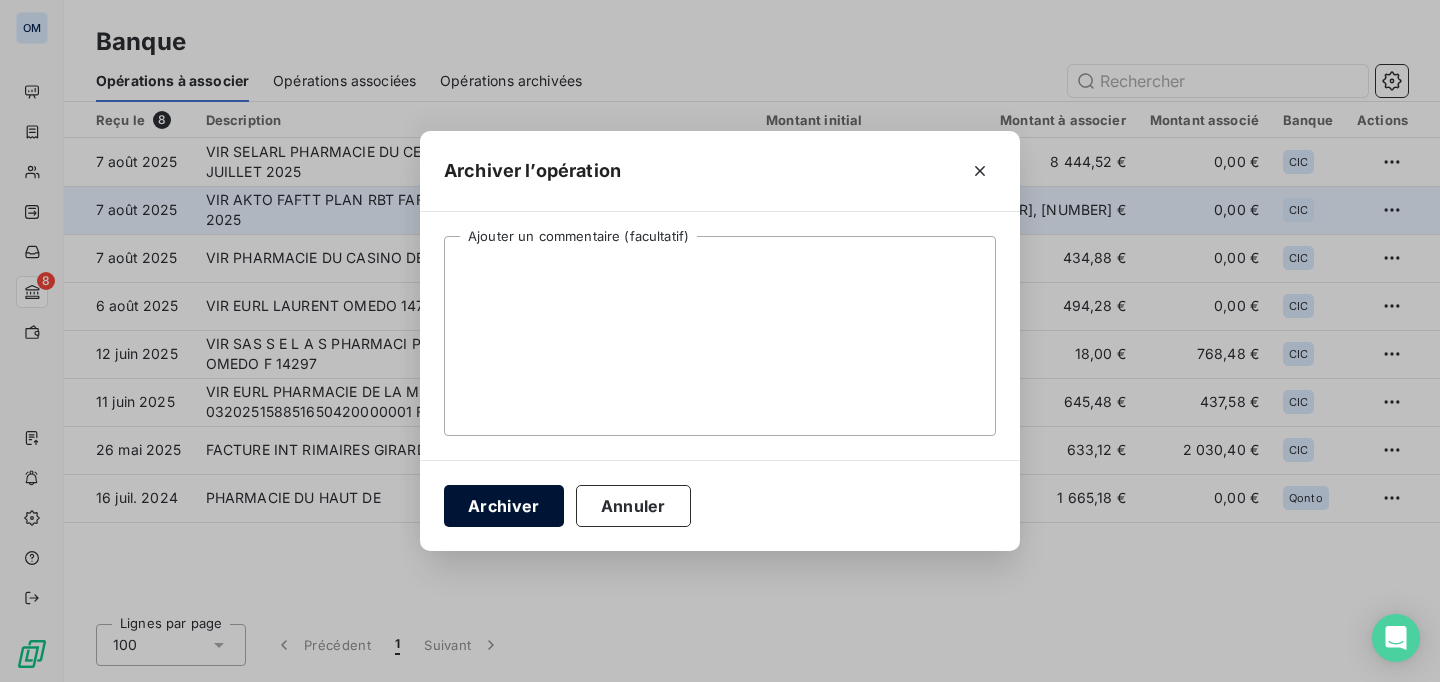 click on "Archiver" at bounding box center [504, 506] 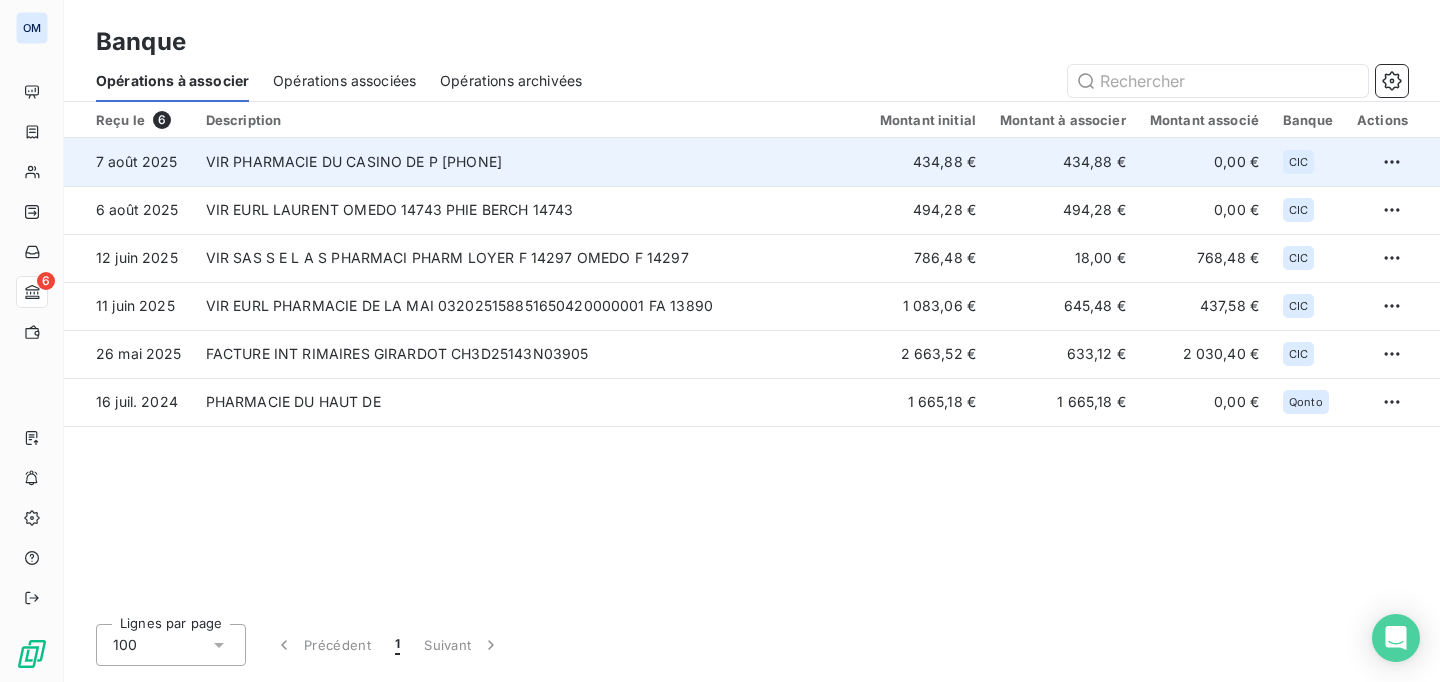click on "VIR PHARMACIE DU CASINO DE P [PHONE]" at bounding box center [531, 162] 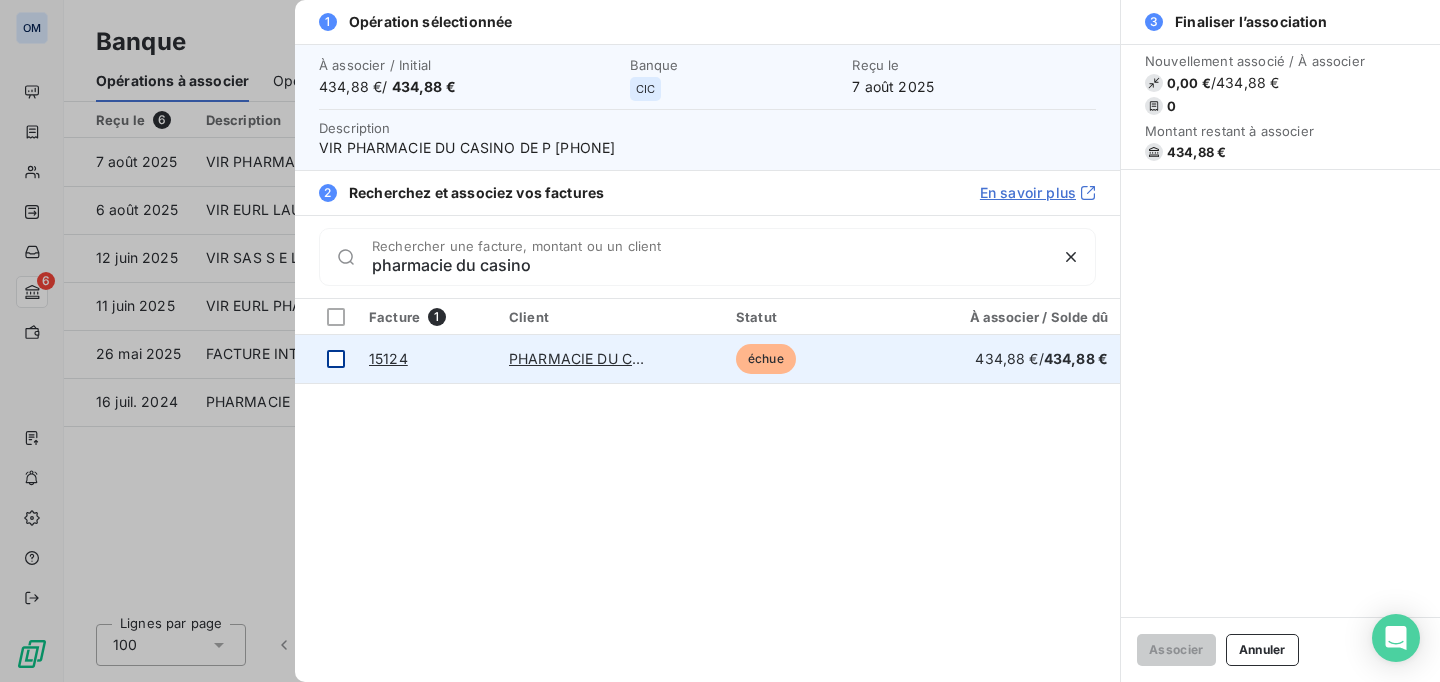 type on "pharmacie du casino" 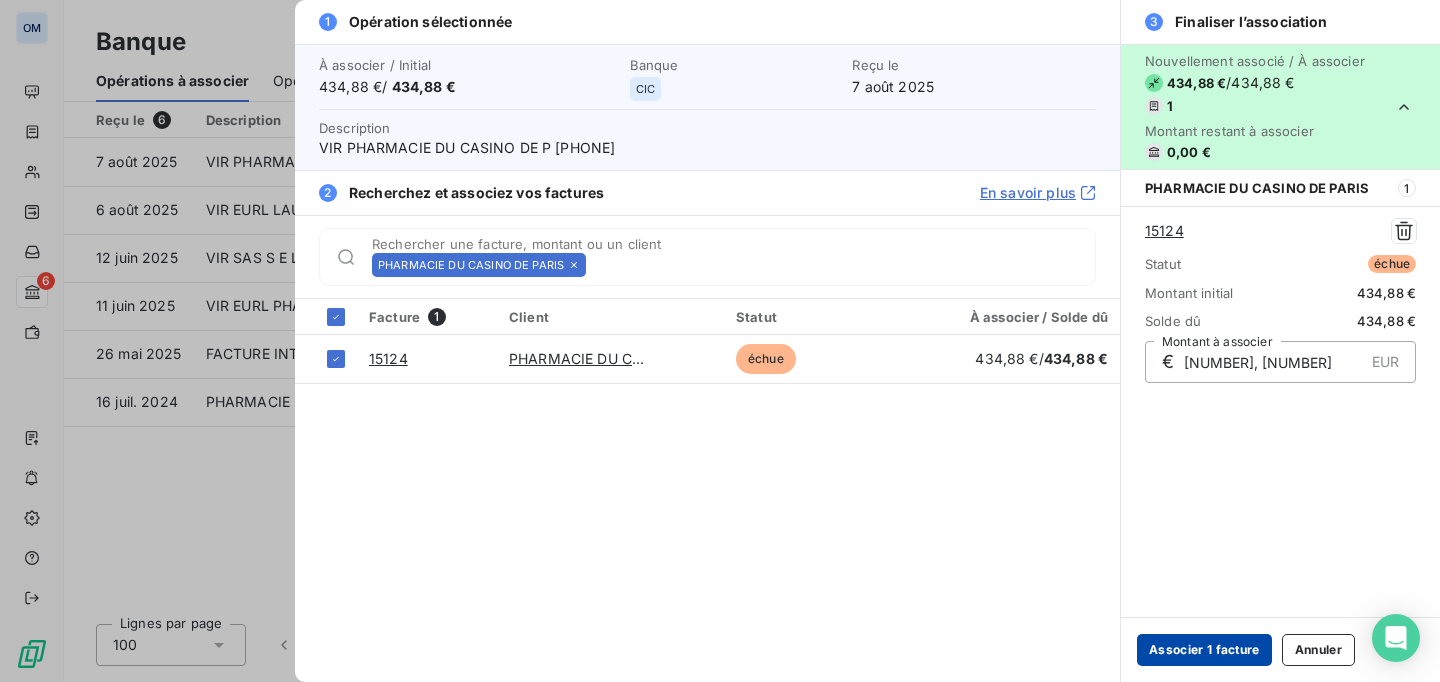 click on "Associer 1 facture" at bounding box center (1204, 650) 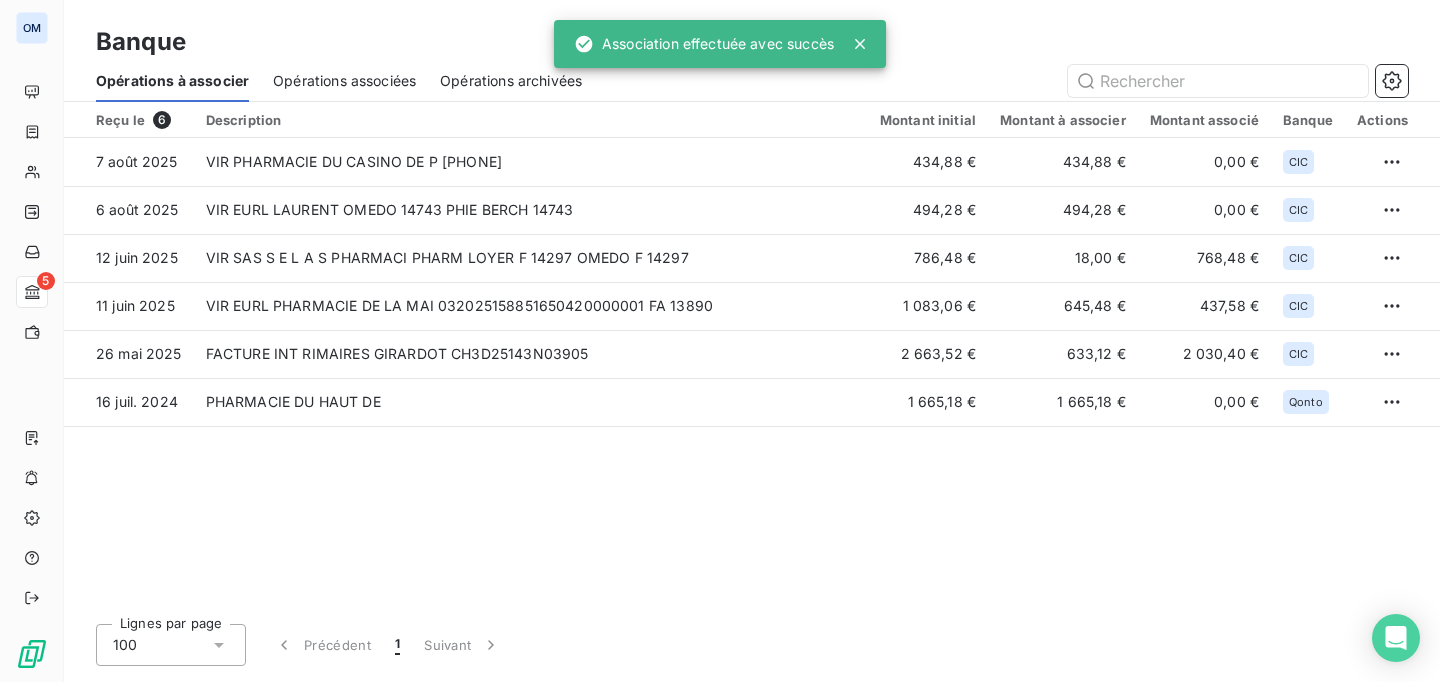 click on "Opérations associées" at bounding box center [344, 81] 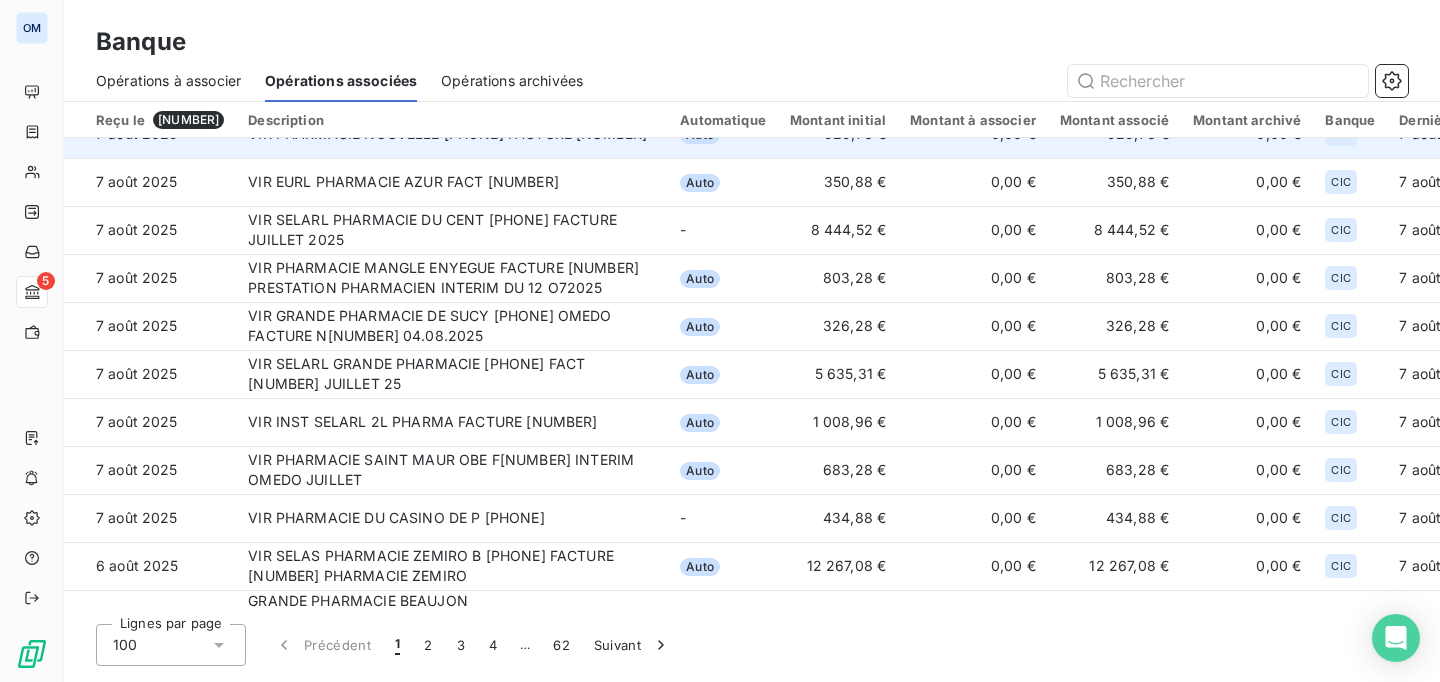 scroll, scrollTop: 78, scrollLeft: 0, axis: vertical 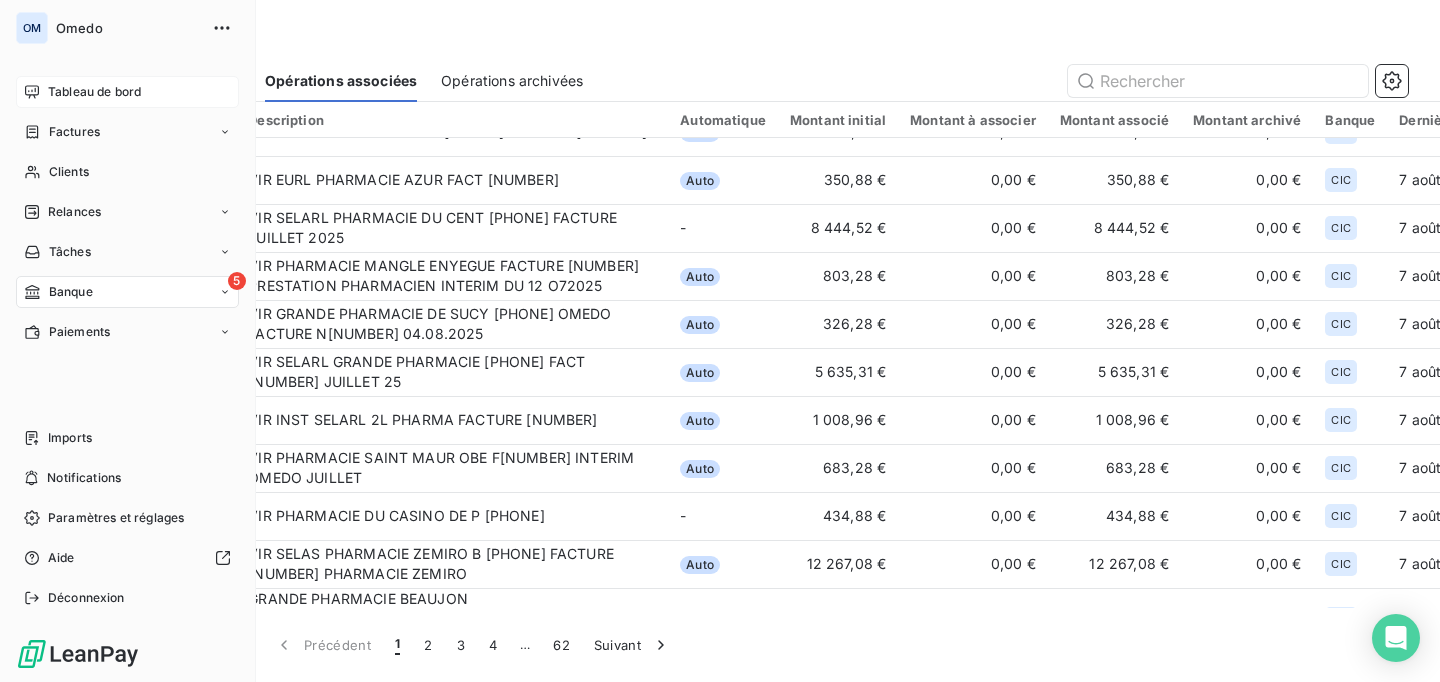 click on "Tableau de bord" at bounding box center [94, 92] 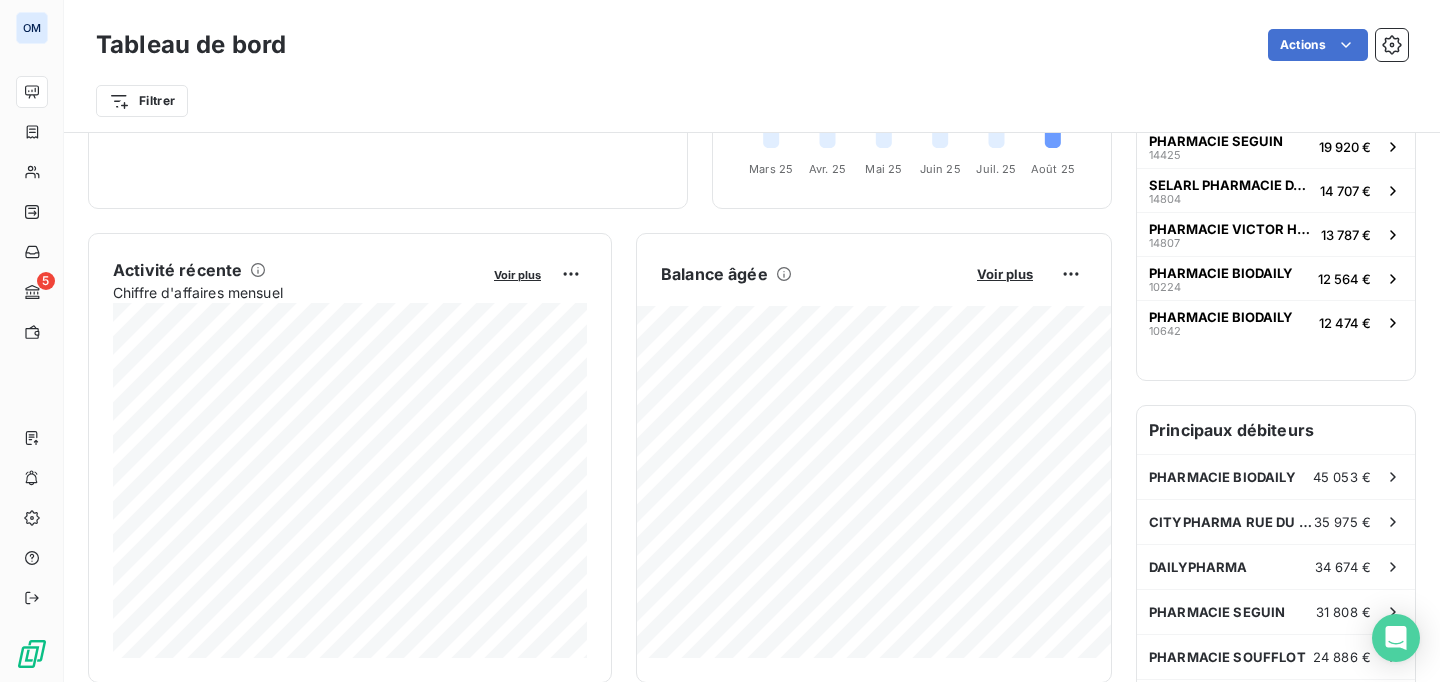 scroll, scrollTop: 0, scrollLeft: 0, axis: both 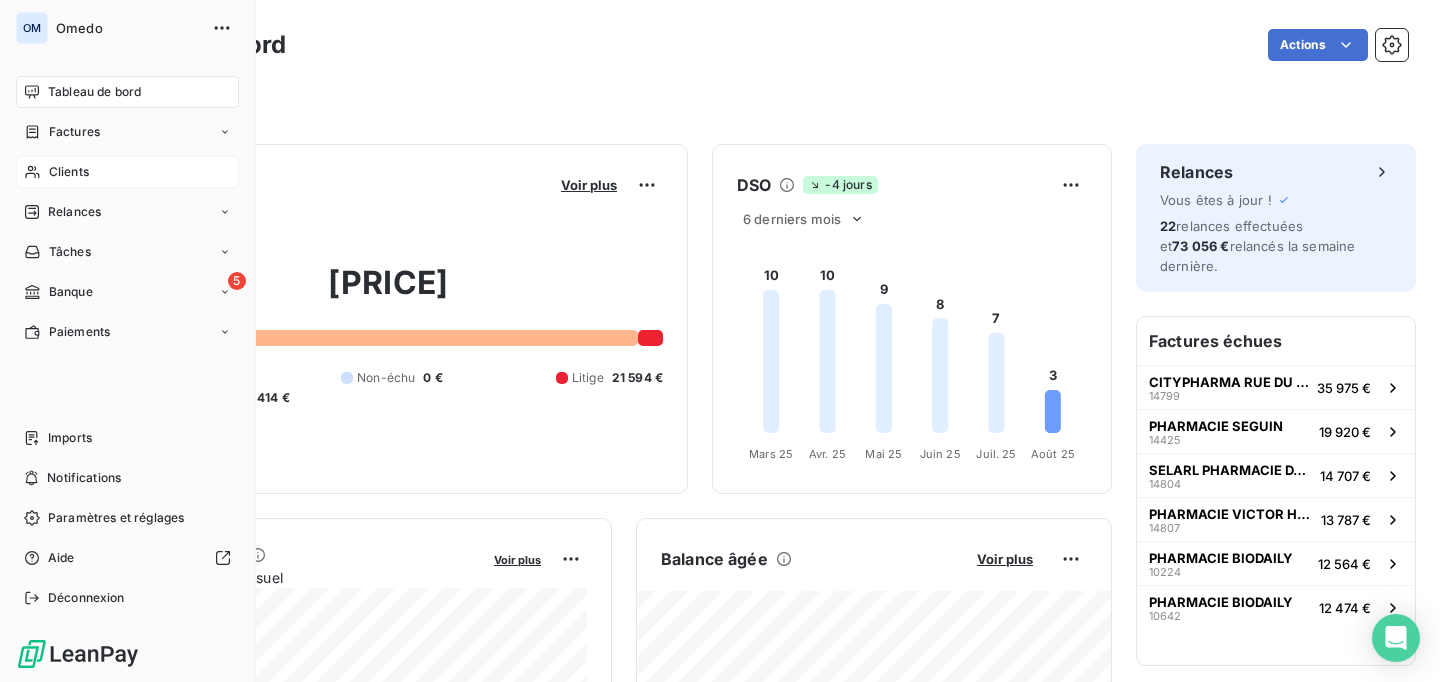 click on "Clients" at bounding box center (127, 172) 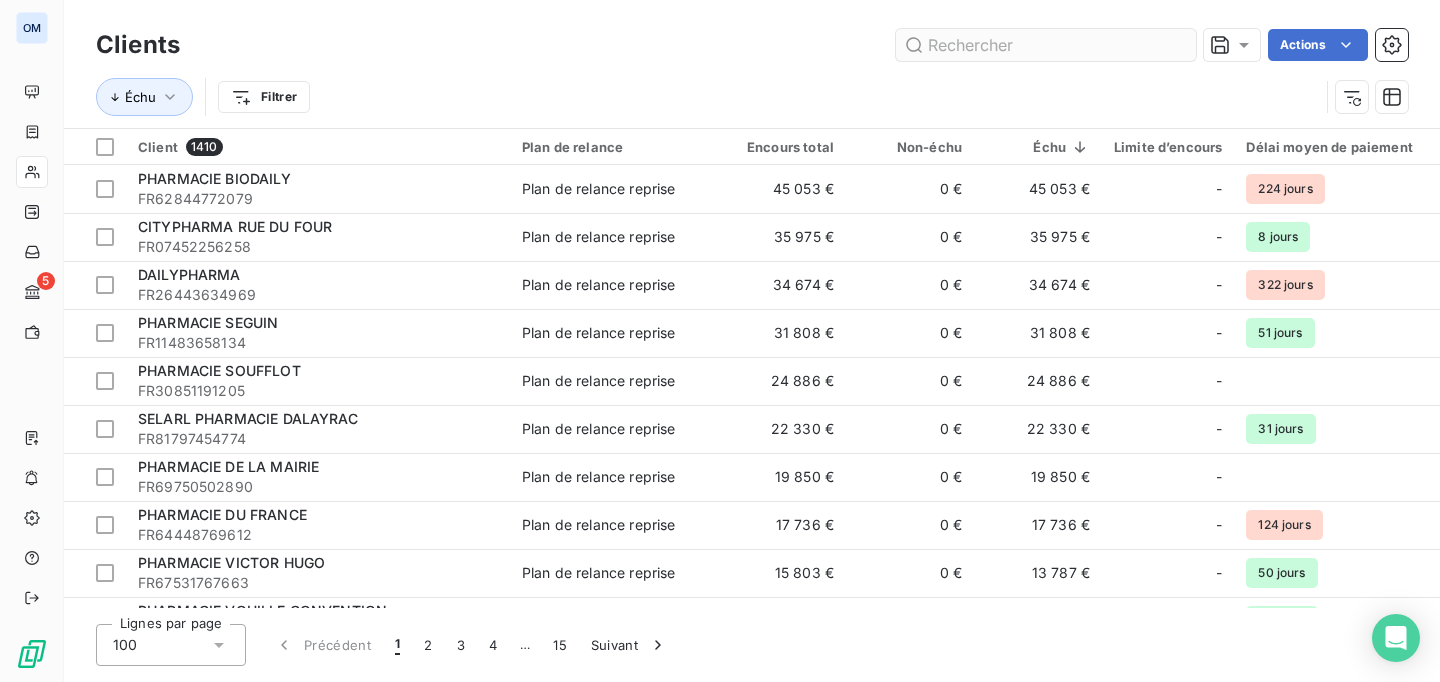 click at bounding box center (1046, 45) 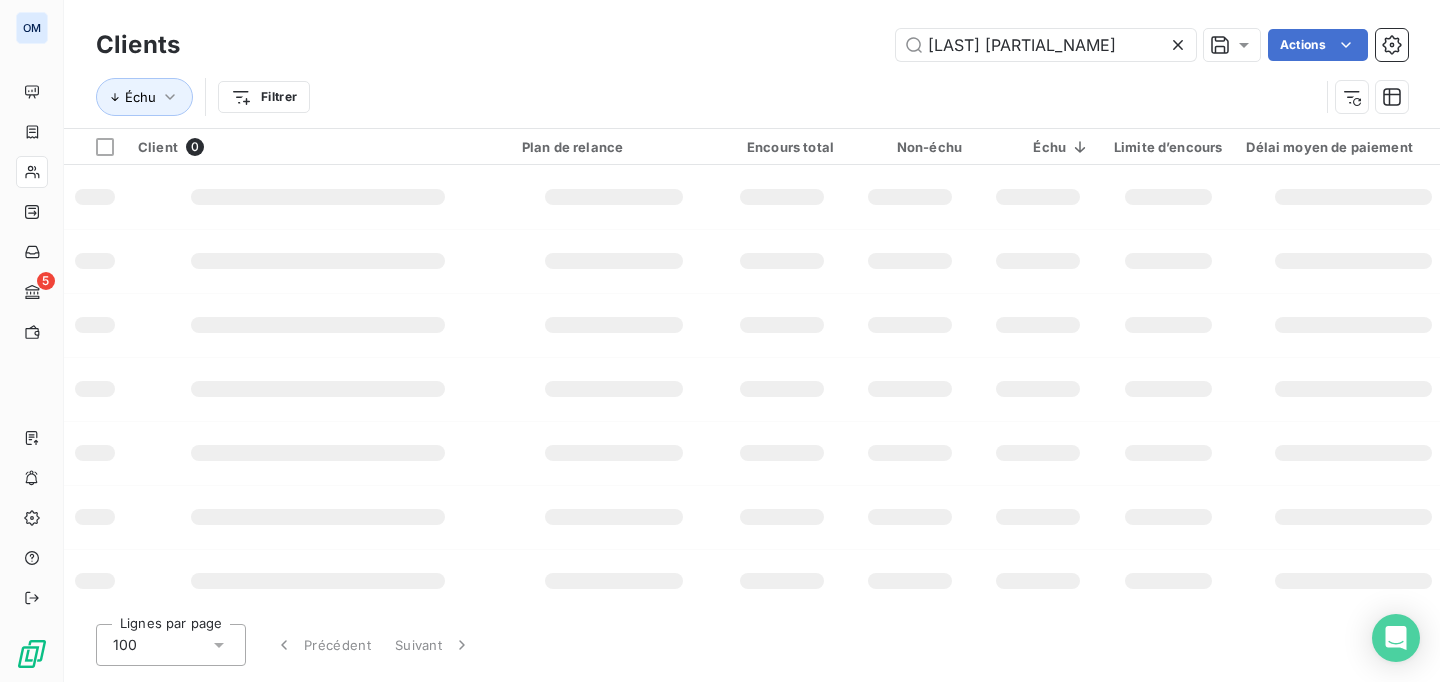 type on "cohen martin" 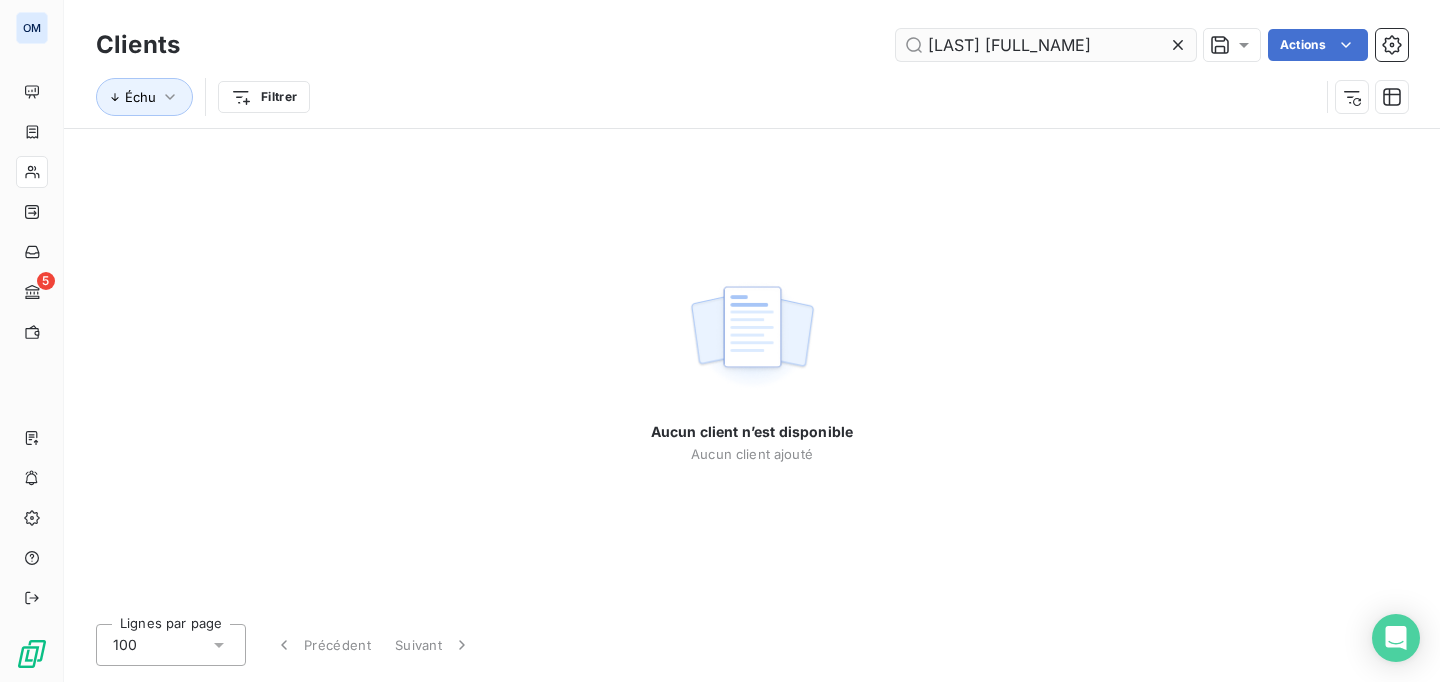 click on "cohen martin" at bounding box center [1046, 45] 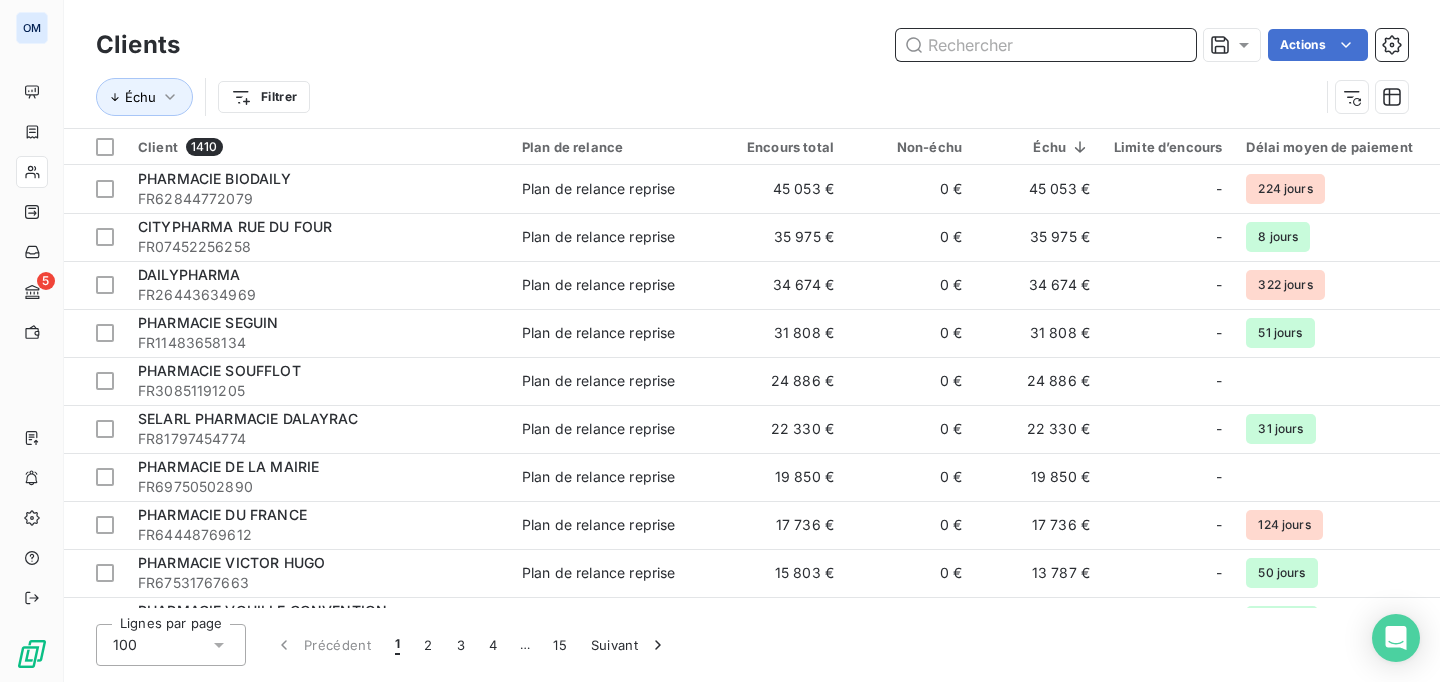 paste on "PHARMACIE BAUDIN" 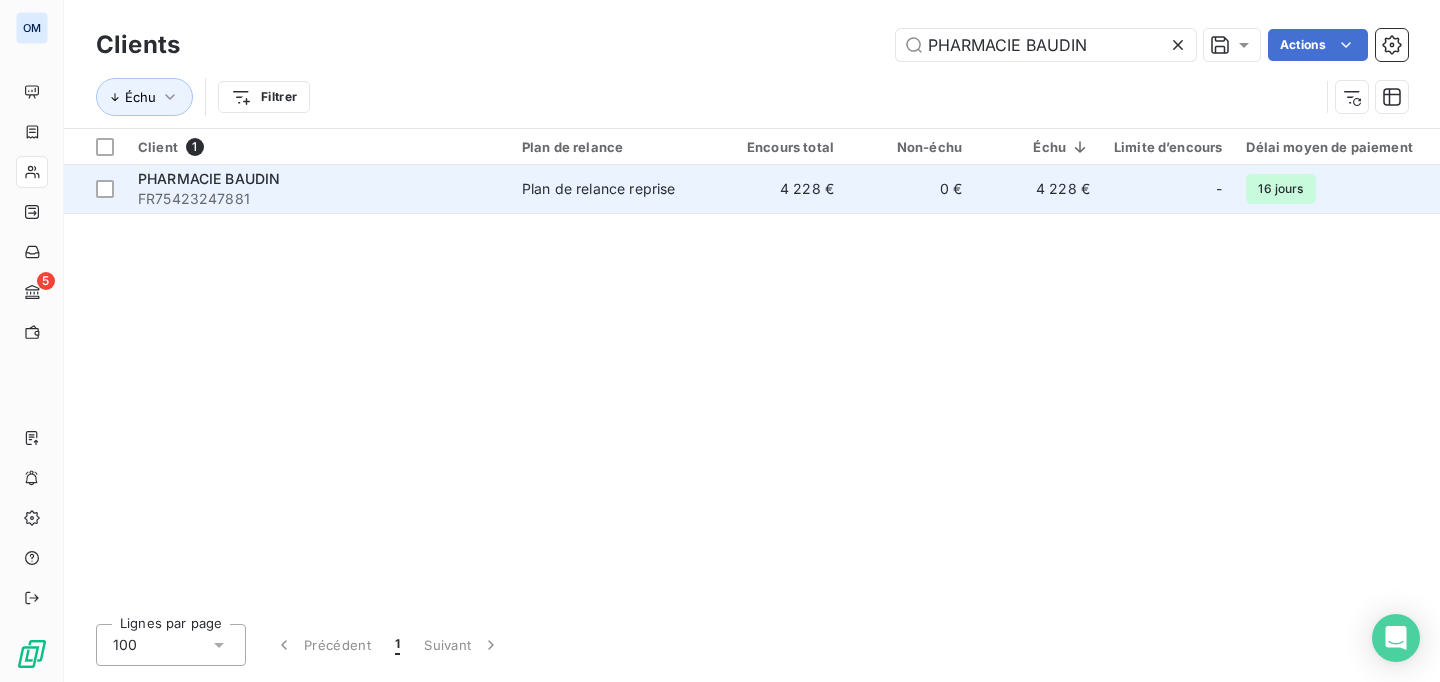 click on "FR75423247881" at bounding box center (318, 199) 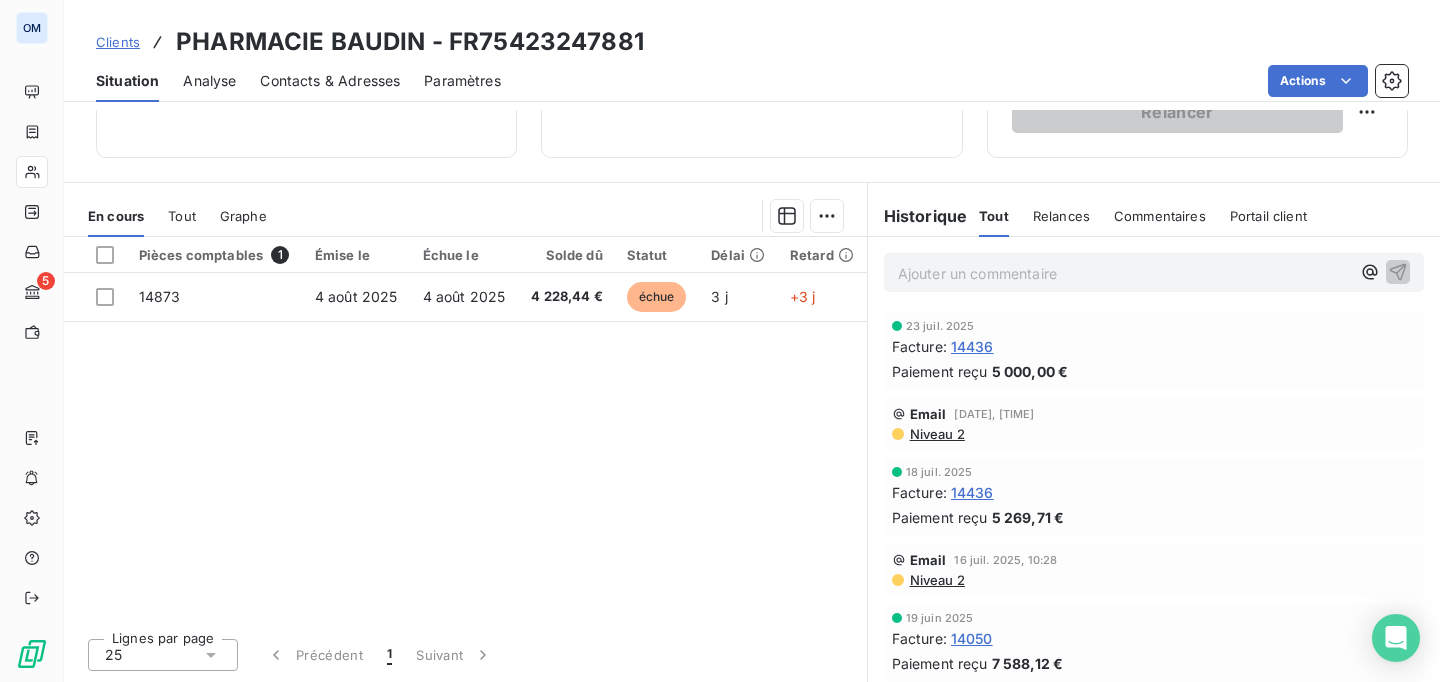 scroll, scrollTop: 0, scrollLeft: 0, axis: both 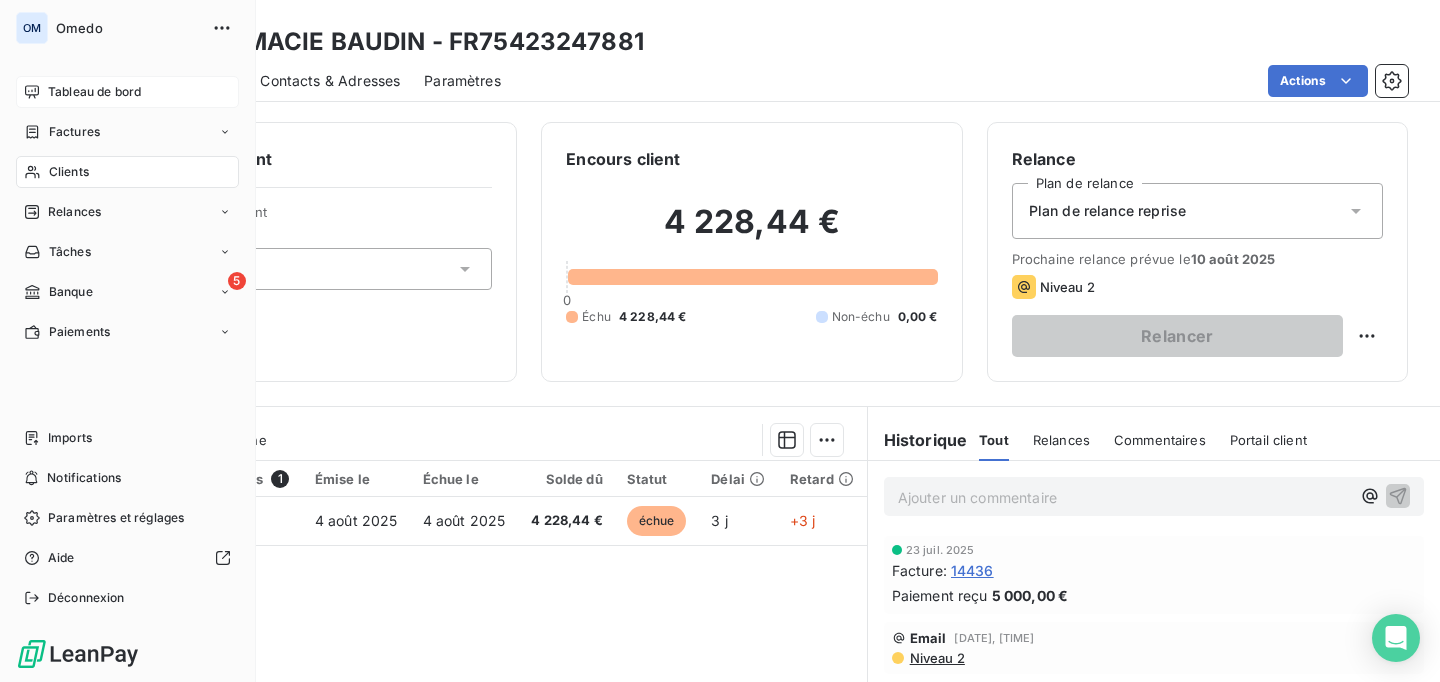 click on "Tableau de bord" at bounding box center [94, 92] 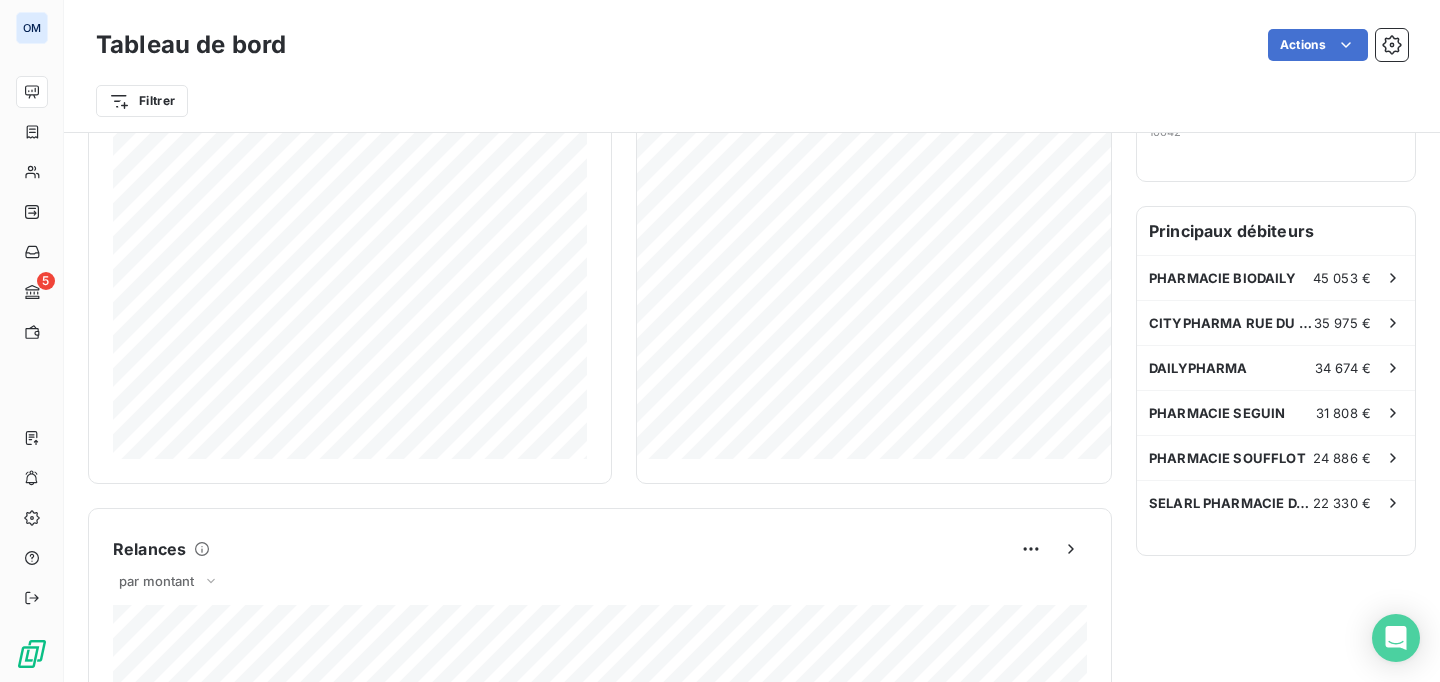 scroll, scrollTop: 0, scrollLeft: 0, axis: both 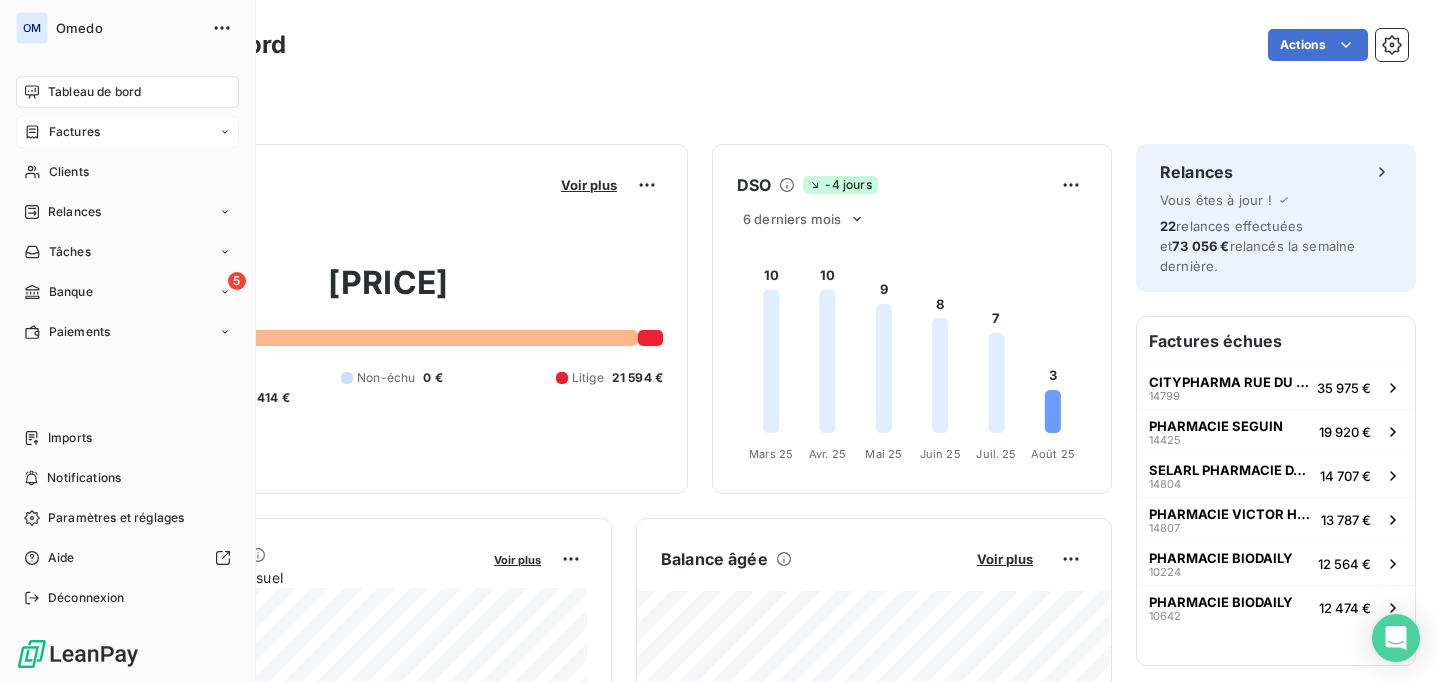 click on "Factures" at bounding box center (74, 132) 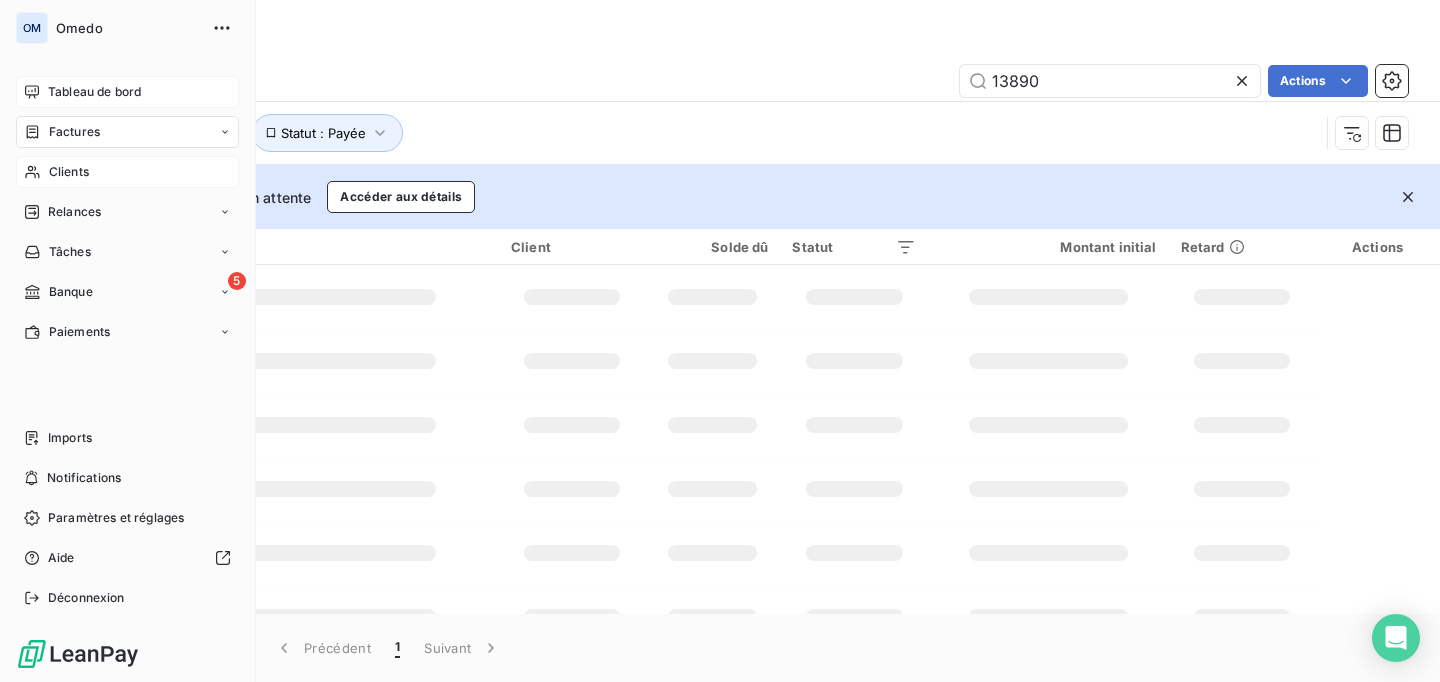 click on "Clients" at bounding box center (127, 172) 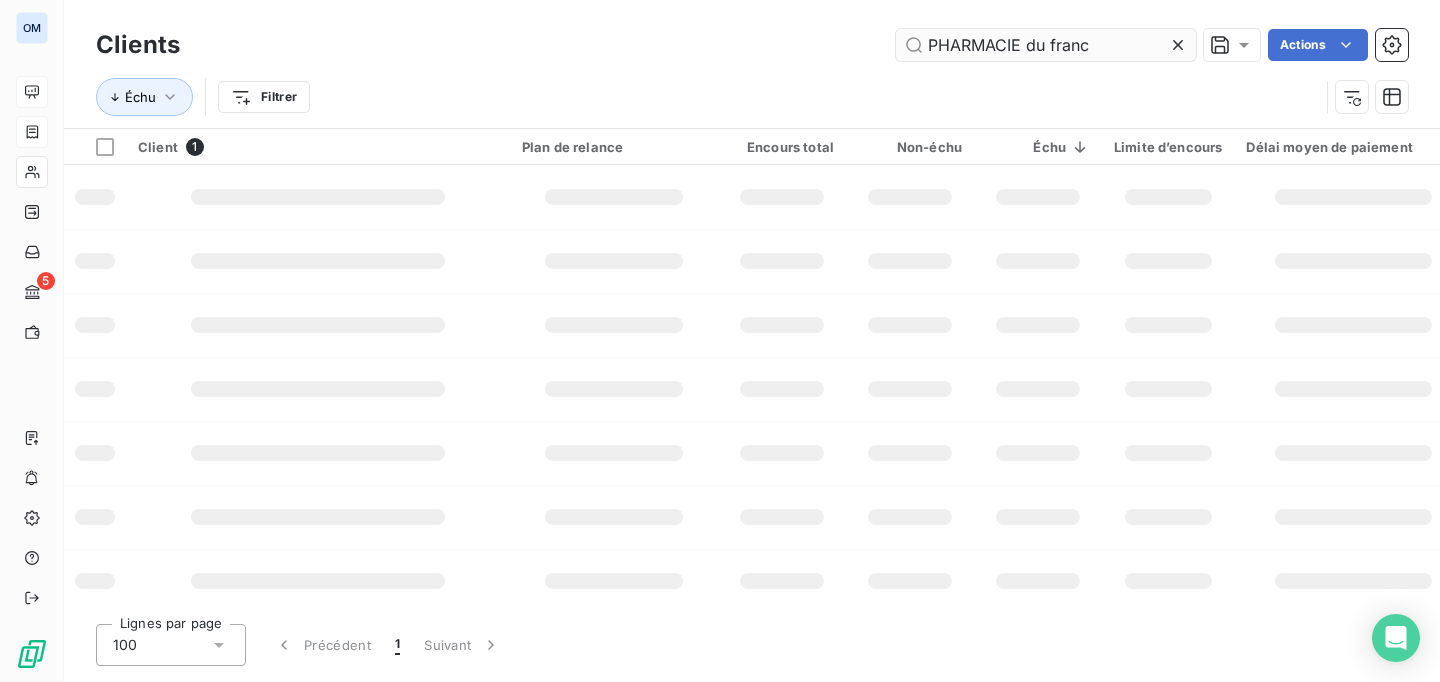 type on "PHARMACIE du france" 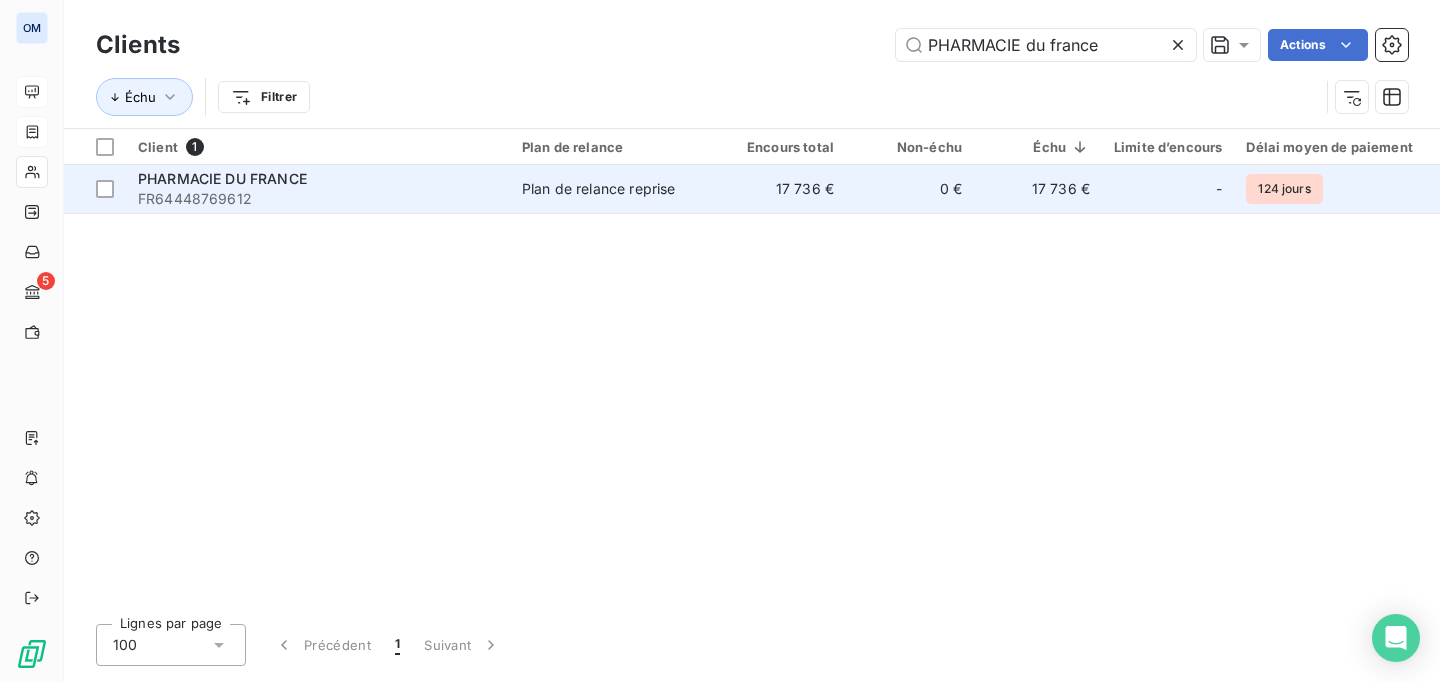 click on "Plan de relance reprise" at bounding box center [614, 189] 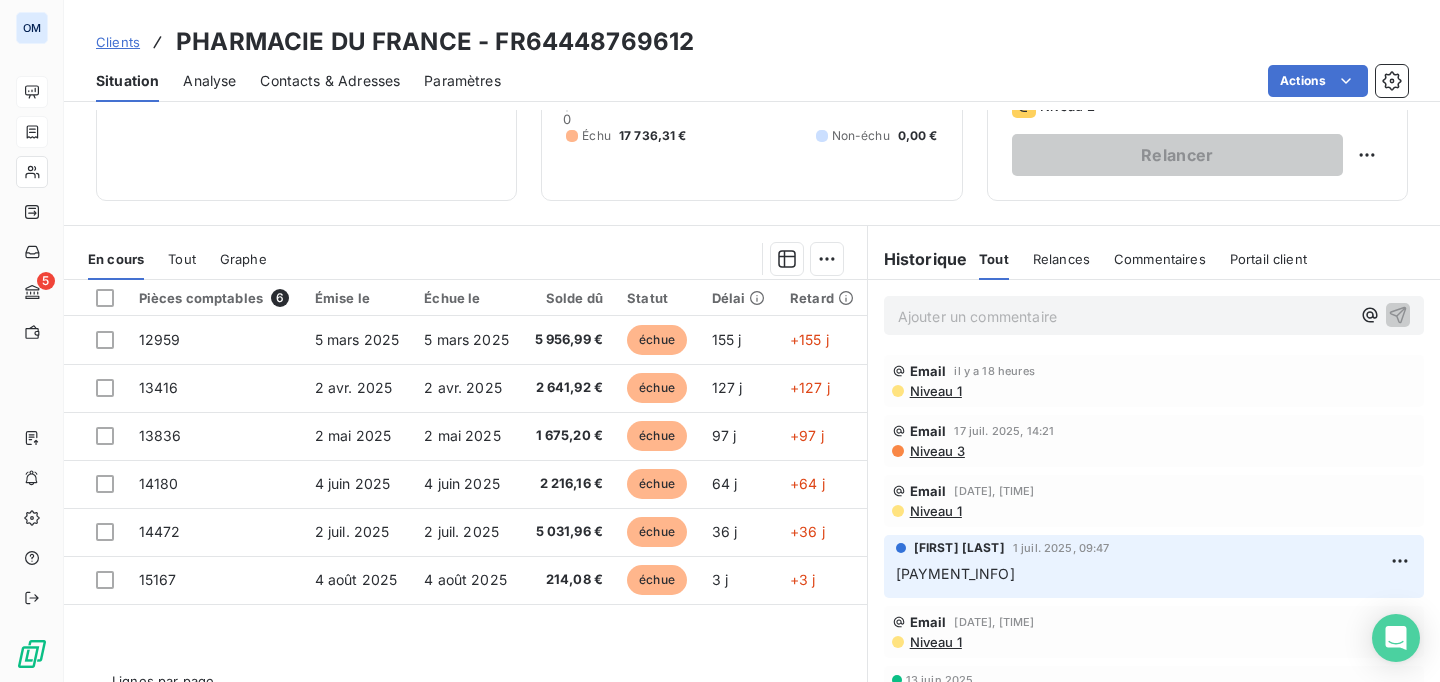 scroll, scrollTop: 180, scrollLeft: 0, axis: vertical 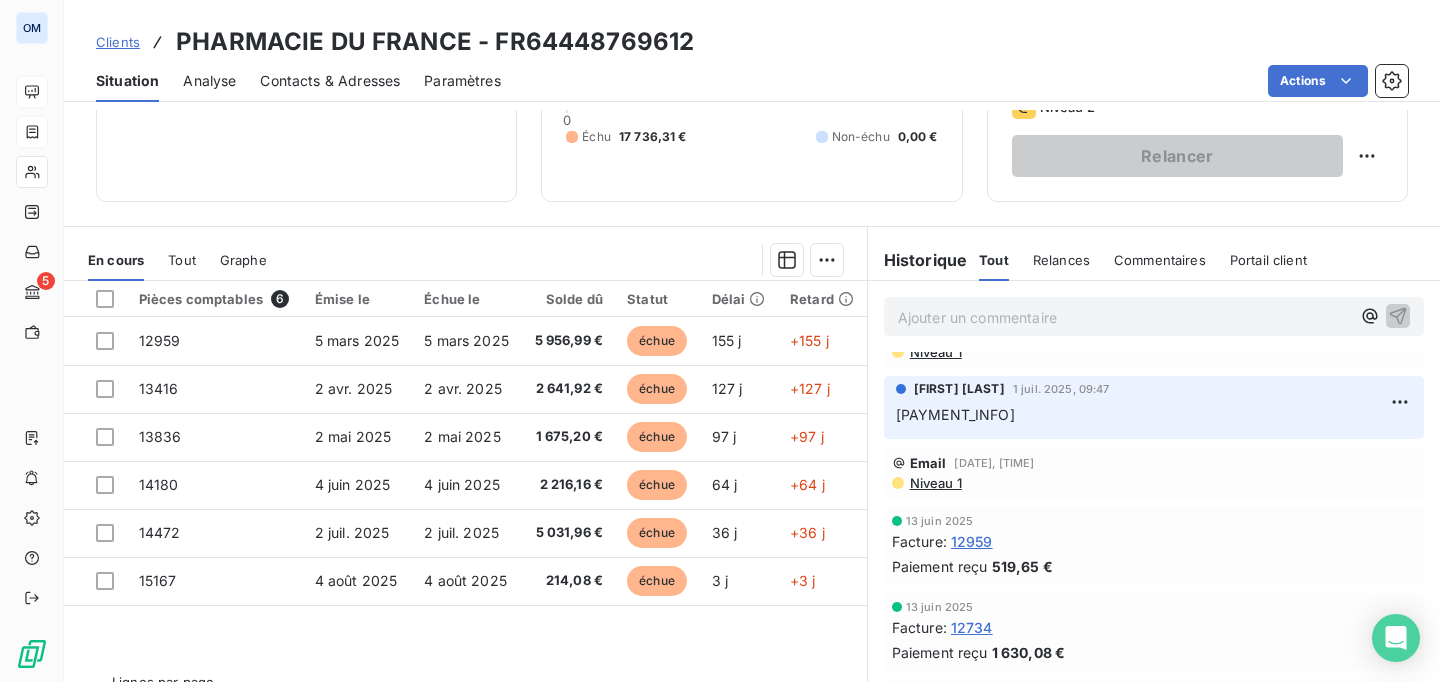 drag, startPoint x: 1002, startPoint y: 418, endPoint x: 1061, endPoint y: 413, distance: 59.211487 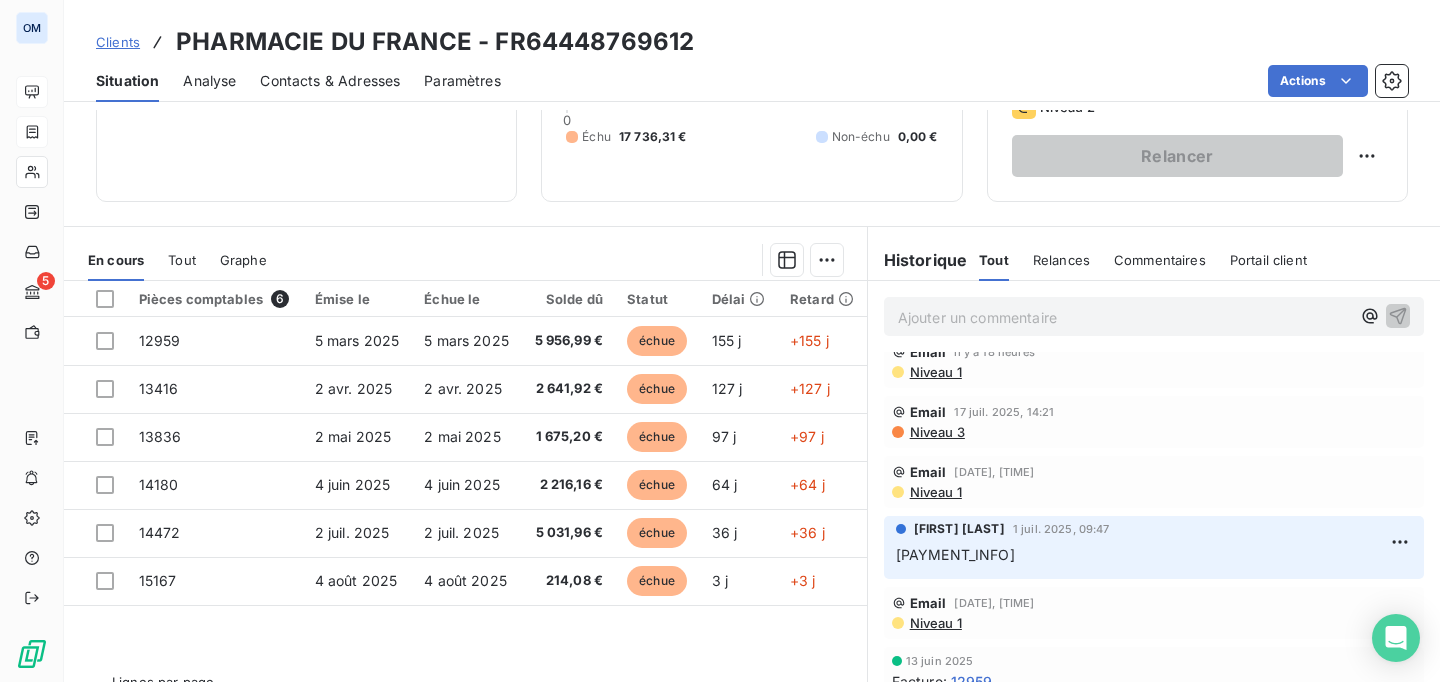scroll, scrollTop: 0, scrollLeft: 0, axis: both 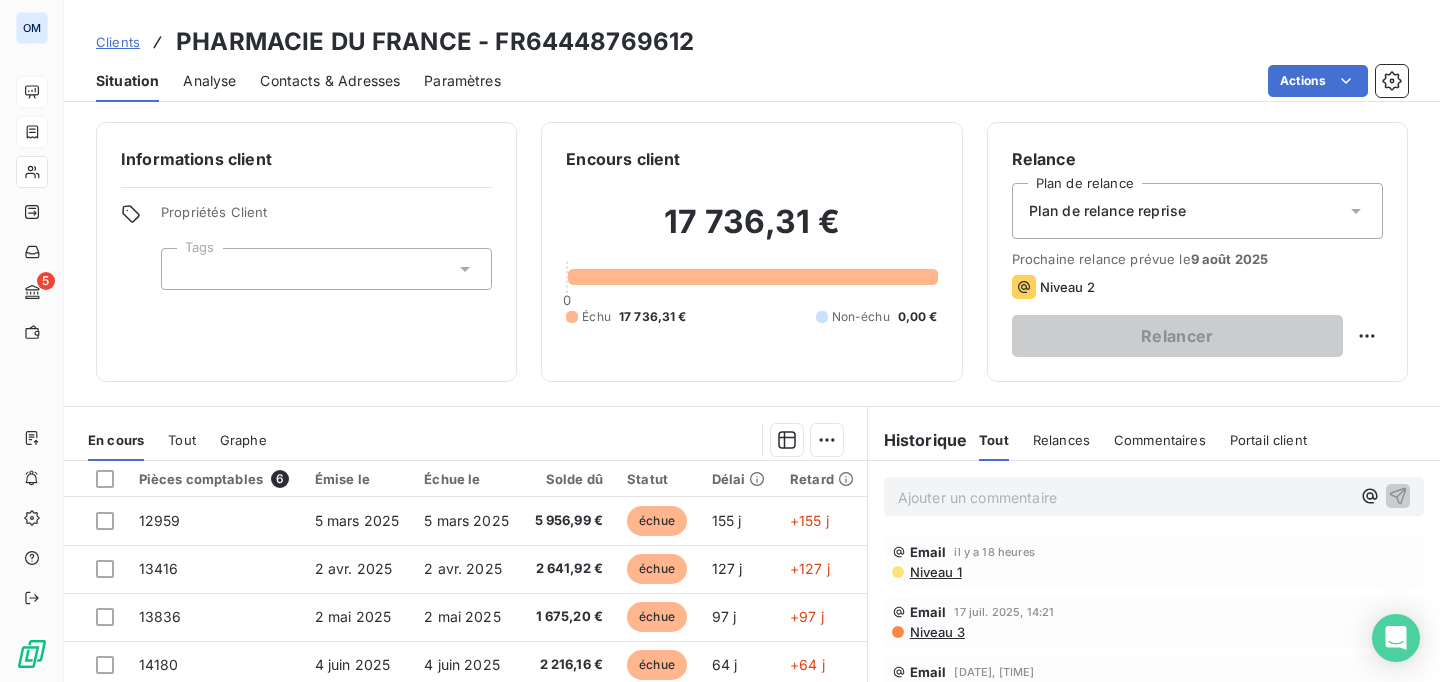 click on "Contacts & Adresses" at bounding box center [330, 81] 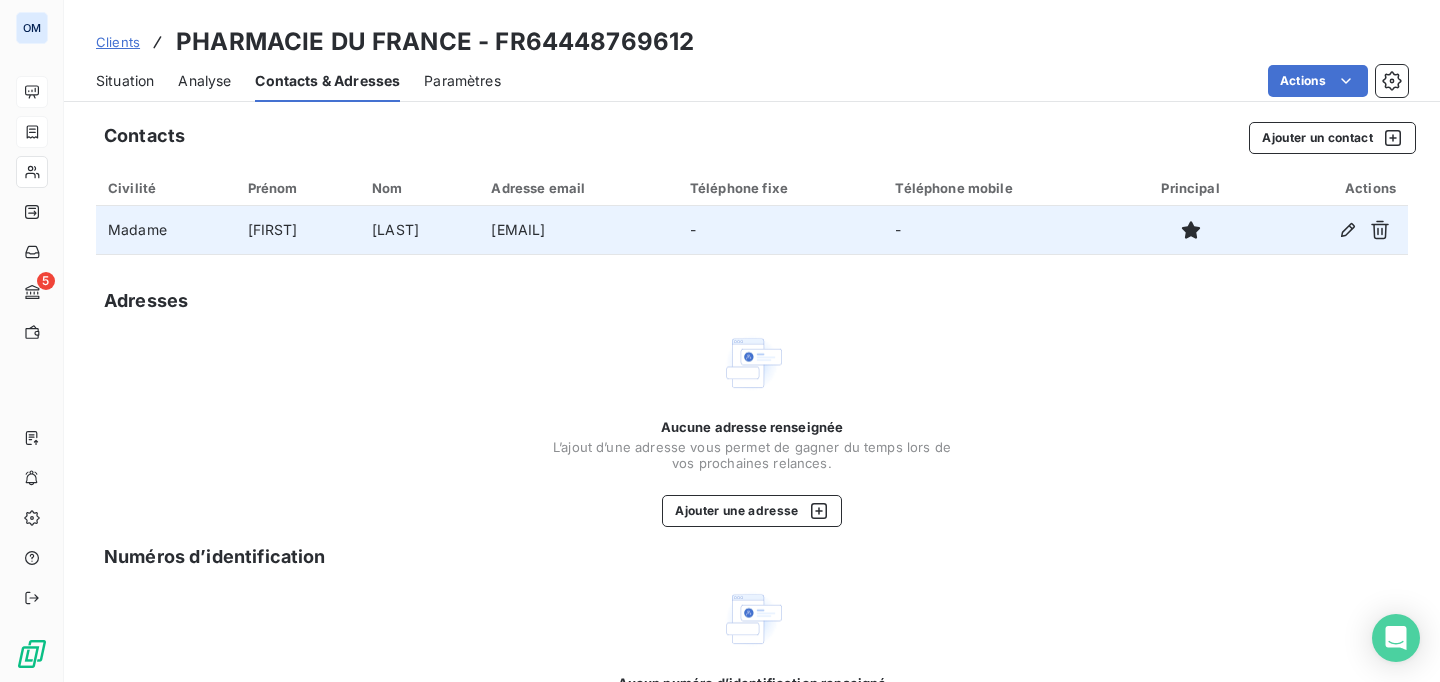 click on "benedicteallard1@gmail.com" at bounding box center (578, 230) 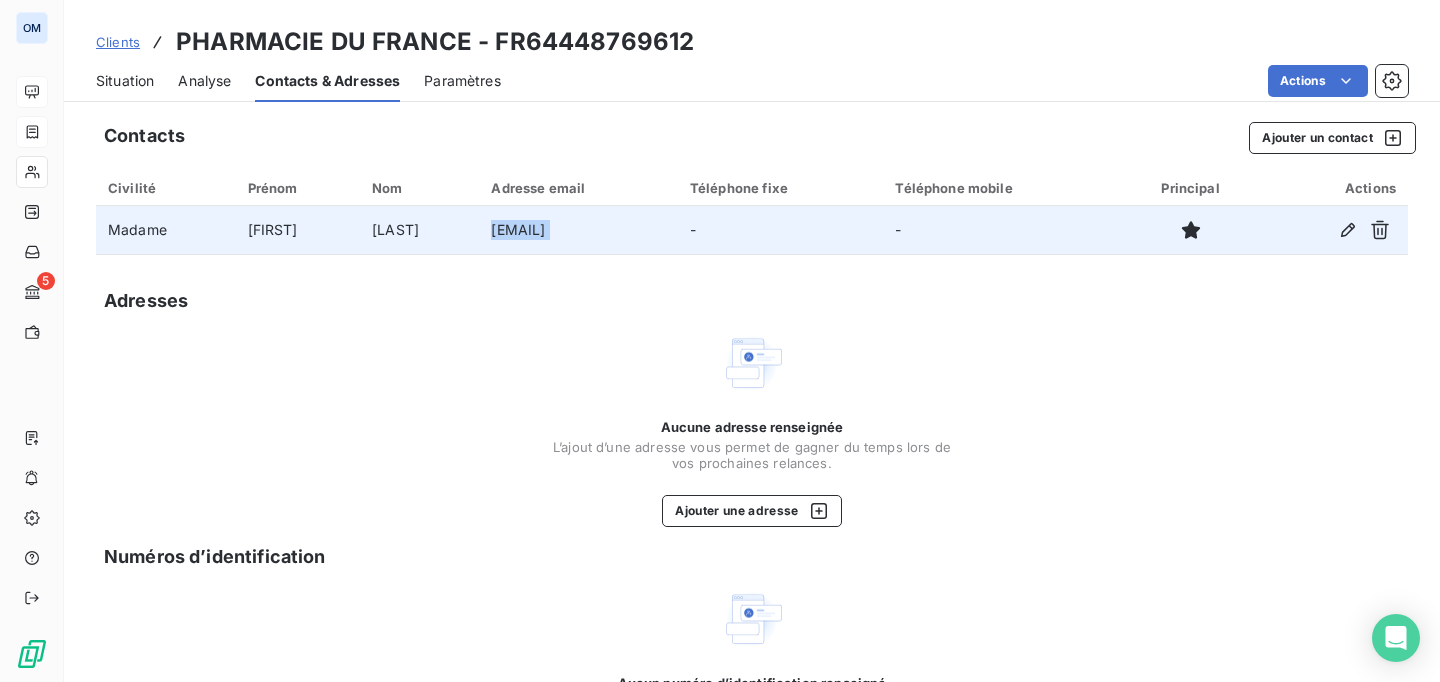copy on "benedicteallard1@gmail.com" 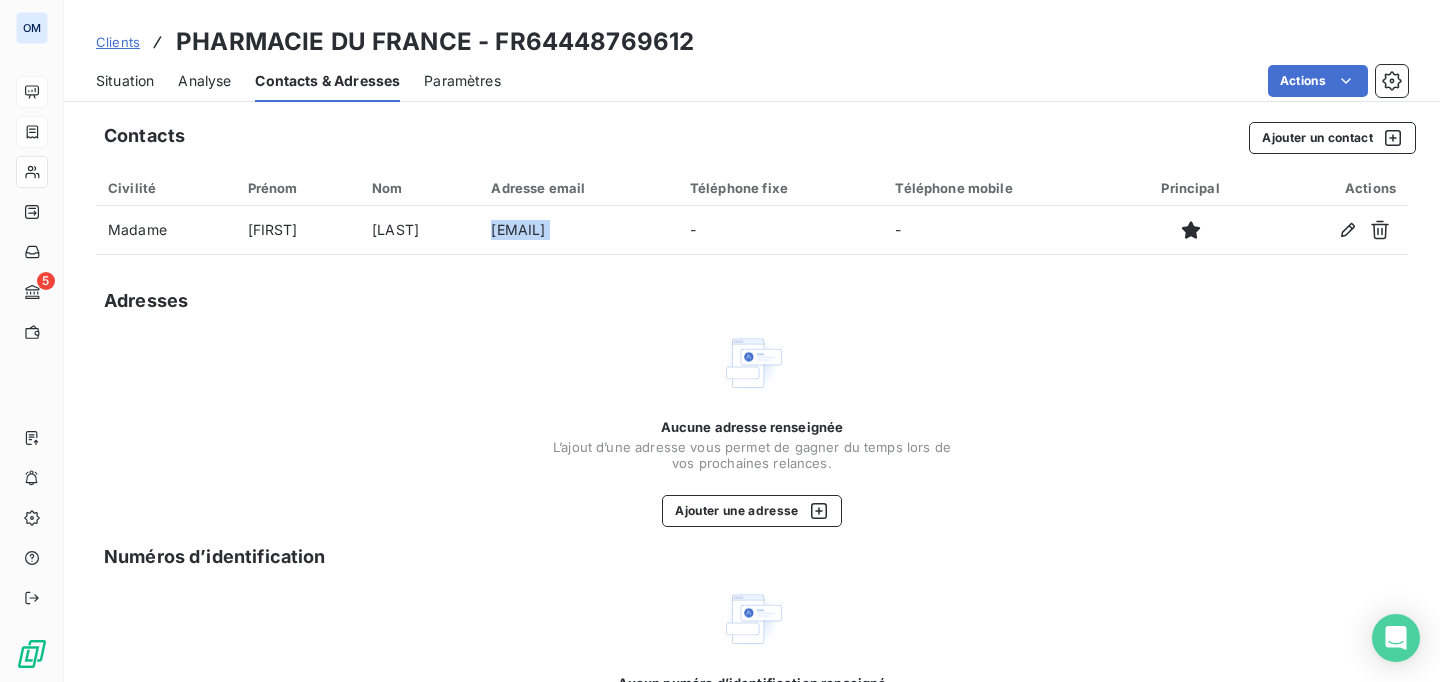 click on "Situation" at bounding box center [125, 81] 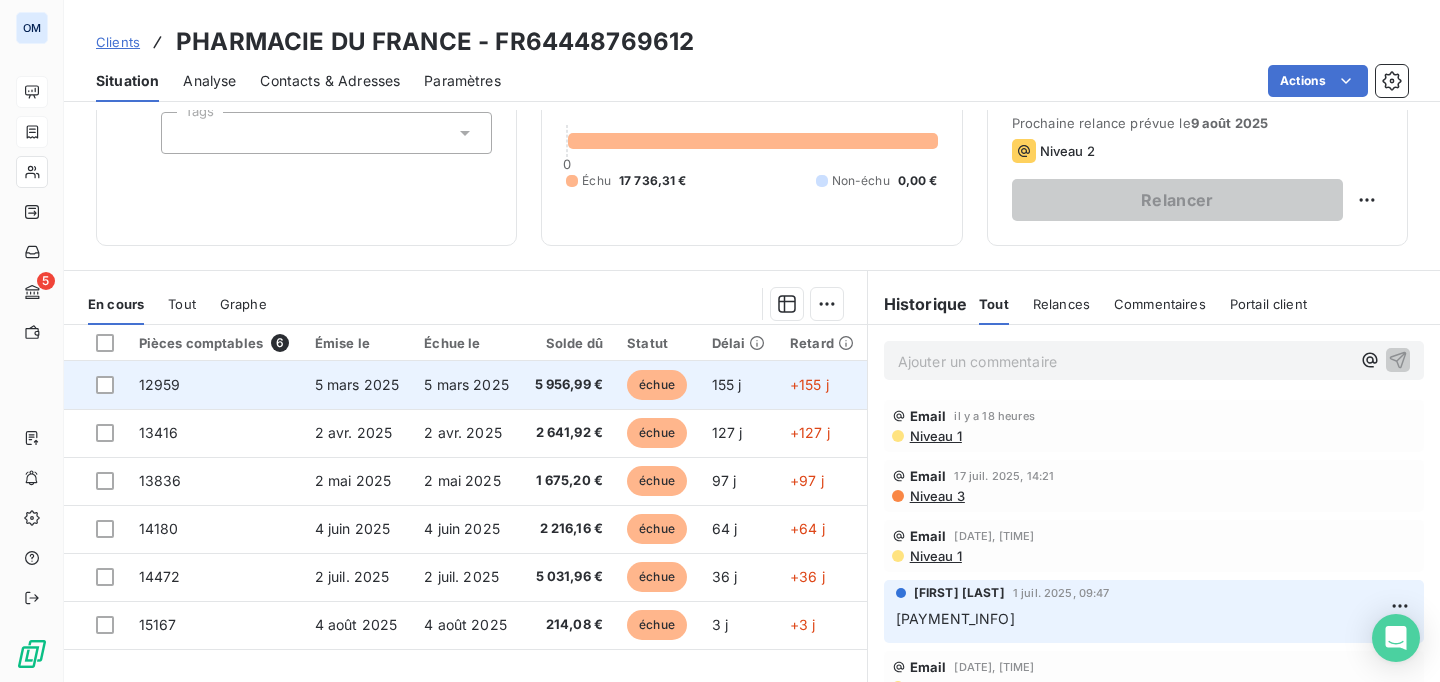 scroll, scrollTop: 0, scrollLeft: 0, axis: both 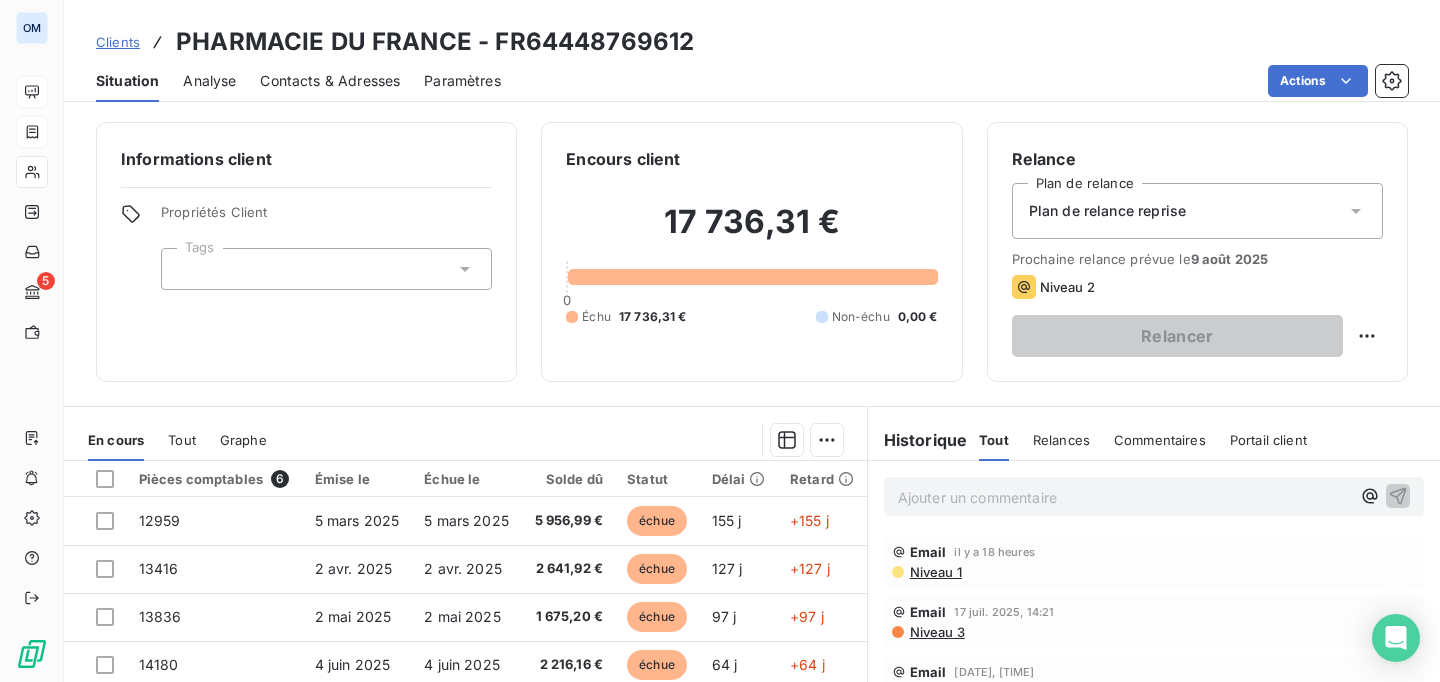 click on "Actions" at bounding box center (966, 81) 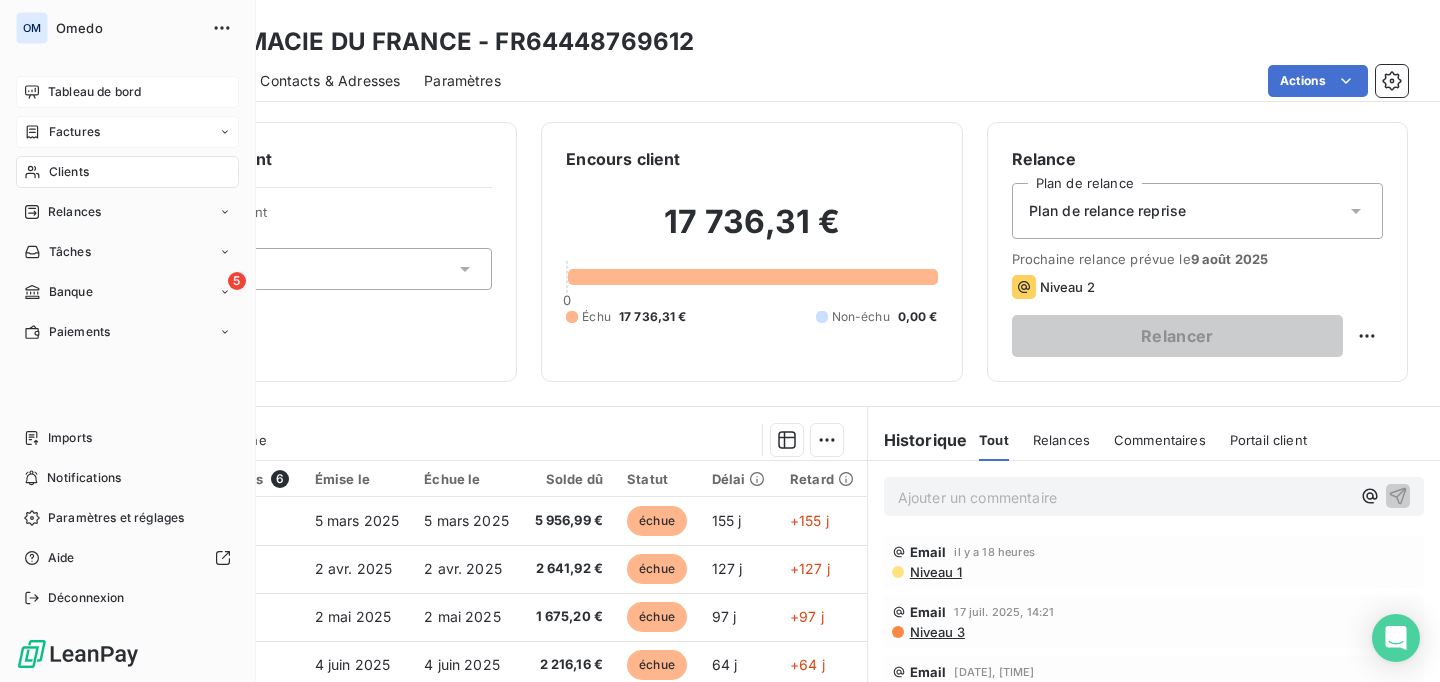 click on "Tableau de bord" at bounding box center (94, 92) 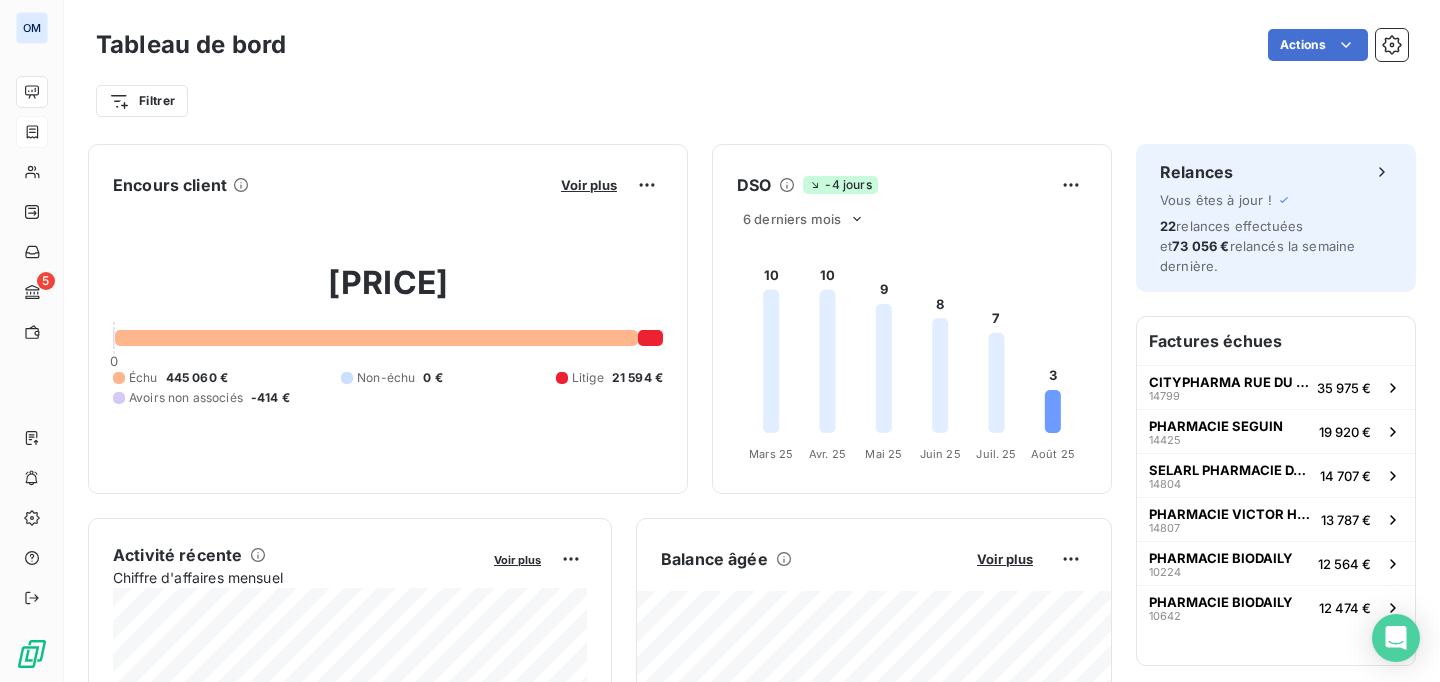click on "Filtrer" at bounding box center [752, 101] 